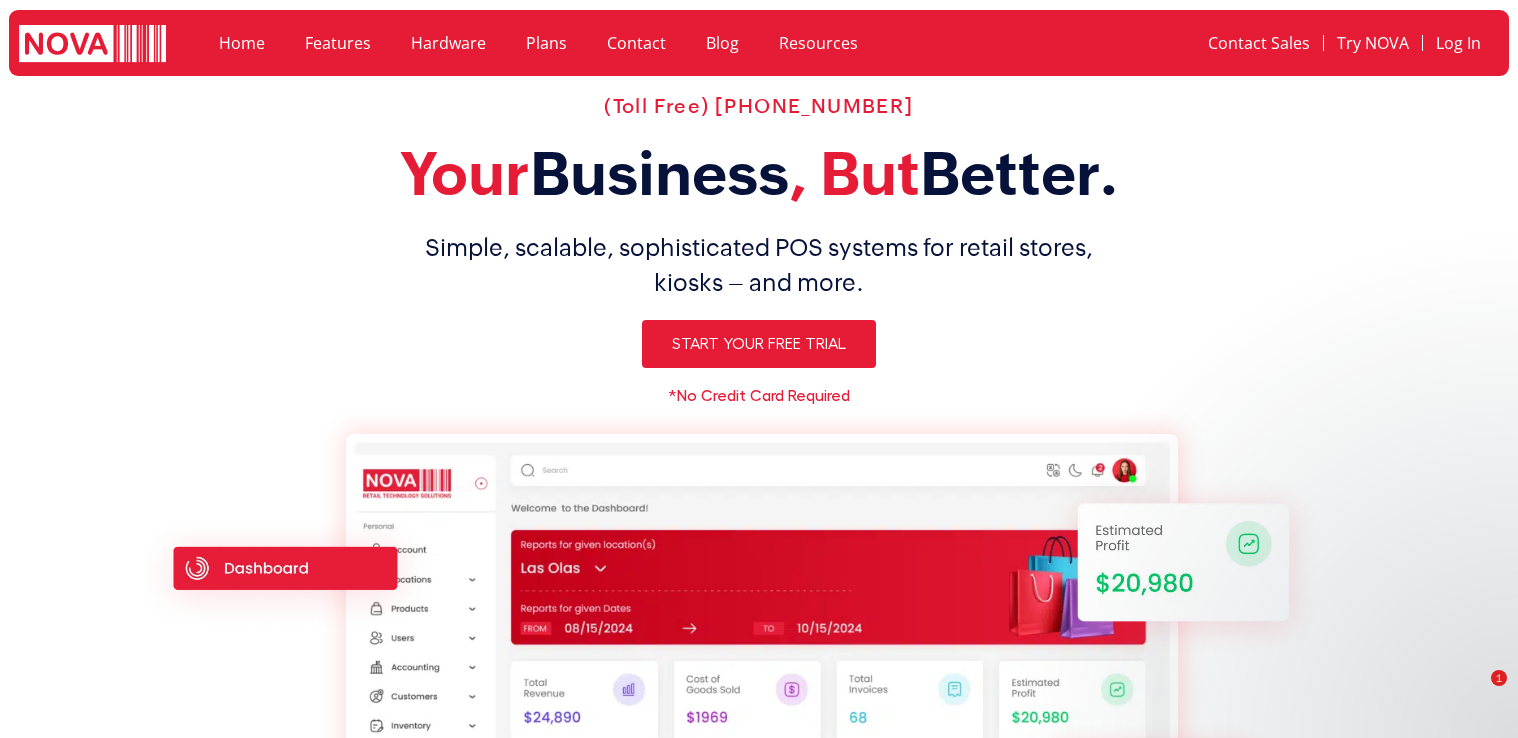 scroll, scrollTop: 7669, scrollLeft: 0, axis: vertical 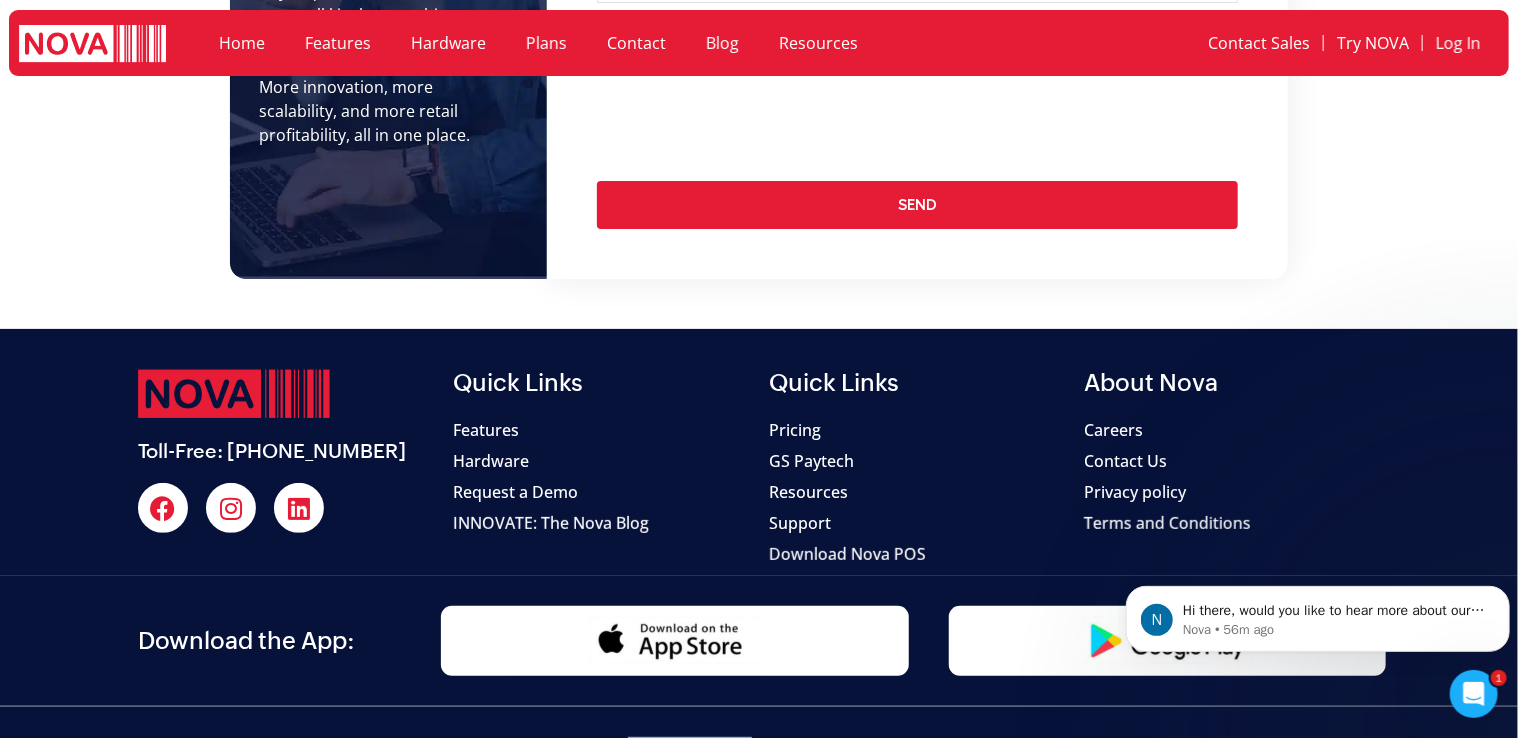 click on "Contact Us" at bounding box center [1126, 461] 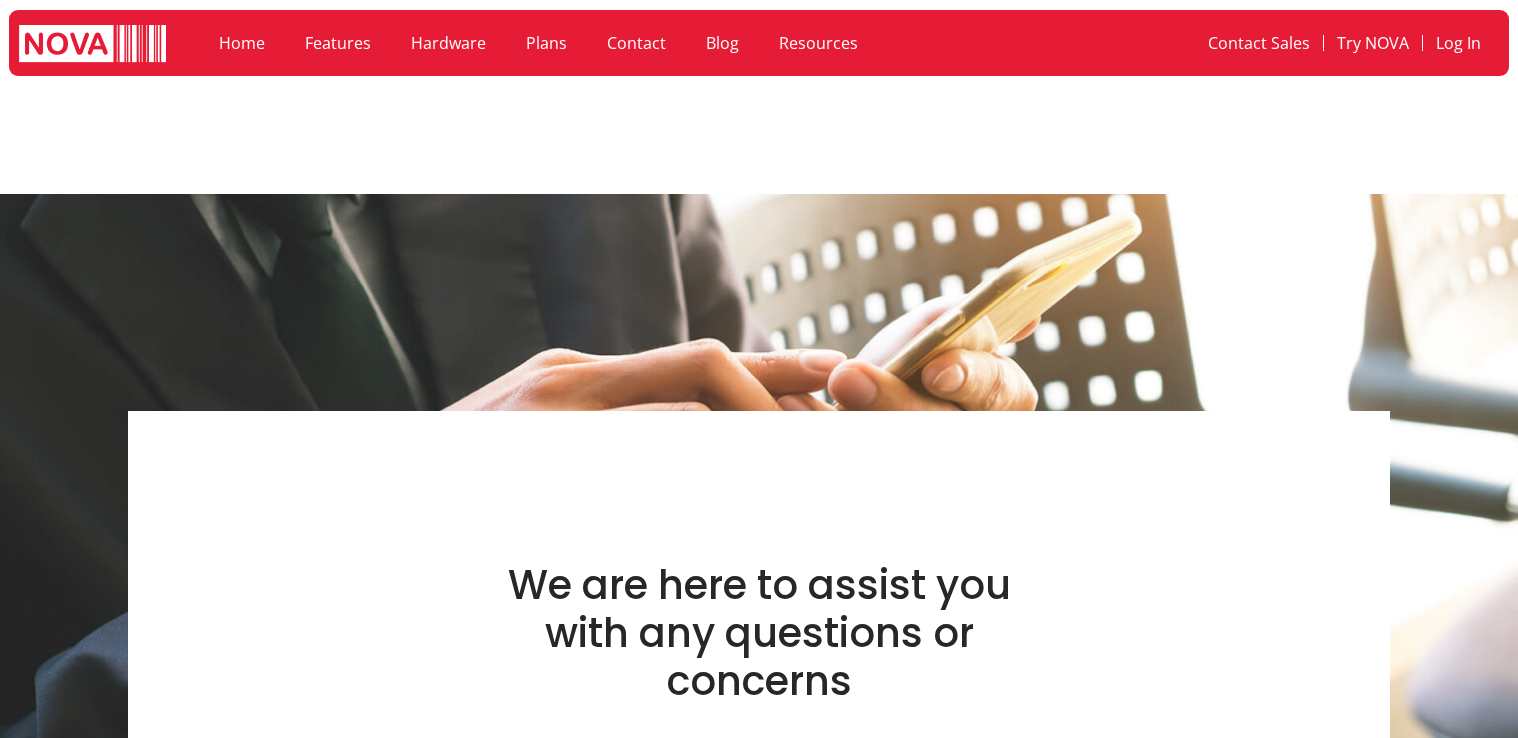scroll, scrollTop: 0, scrollLeft: 0, axis: both 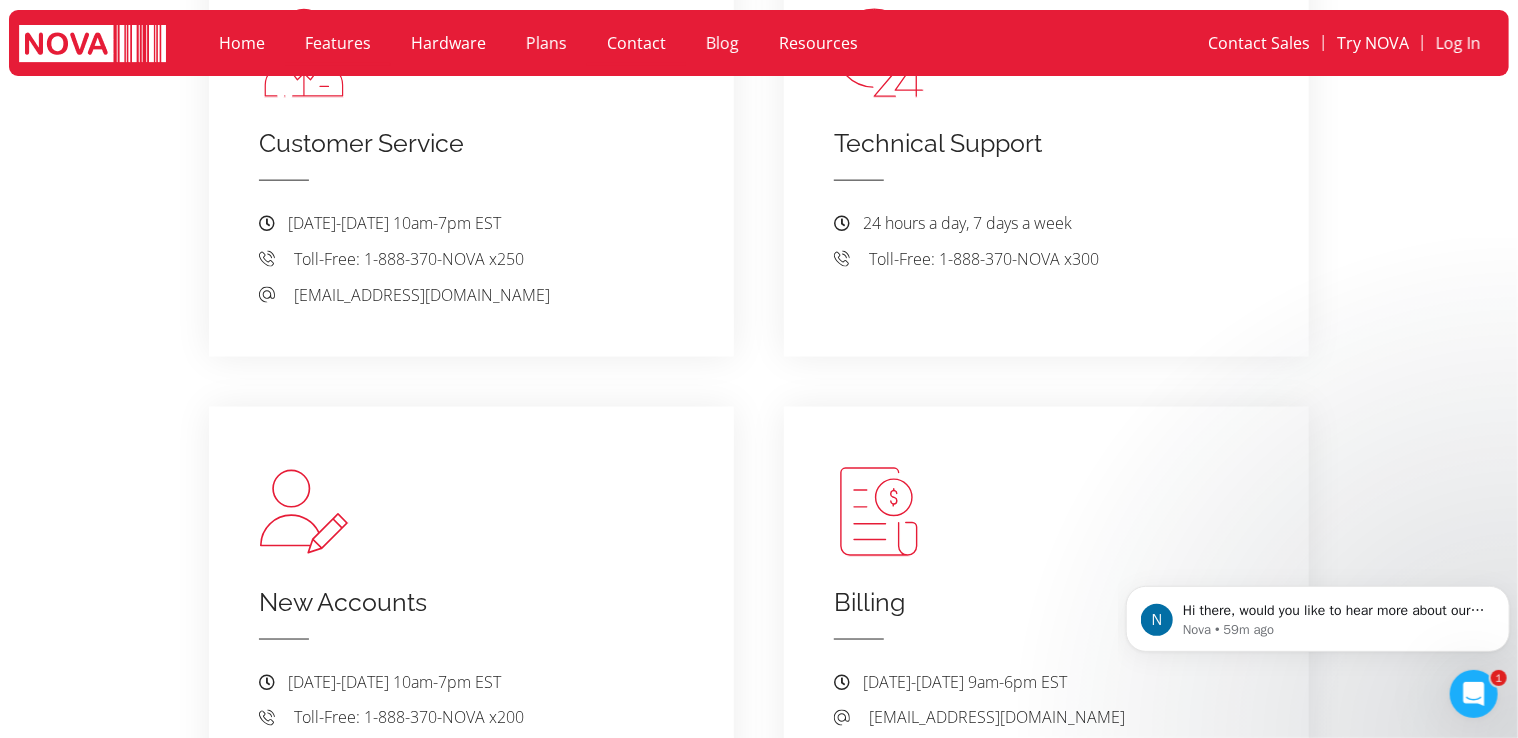 click on "Features" 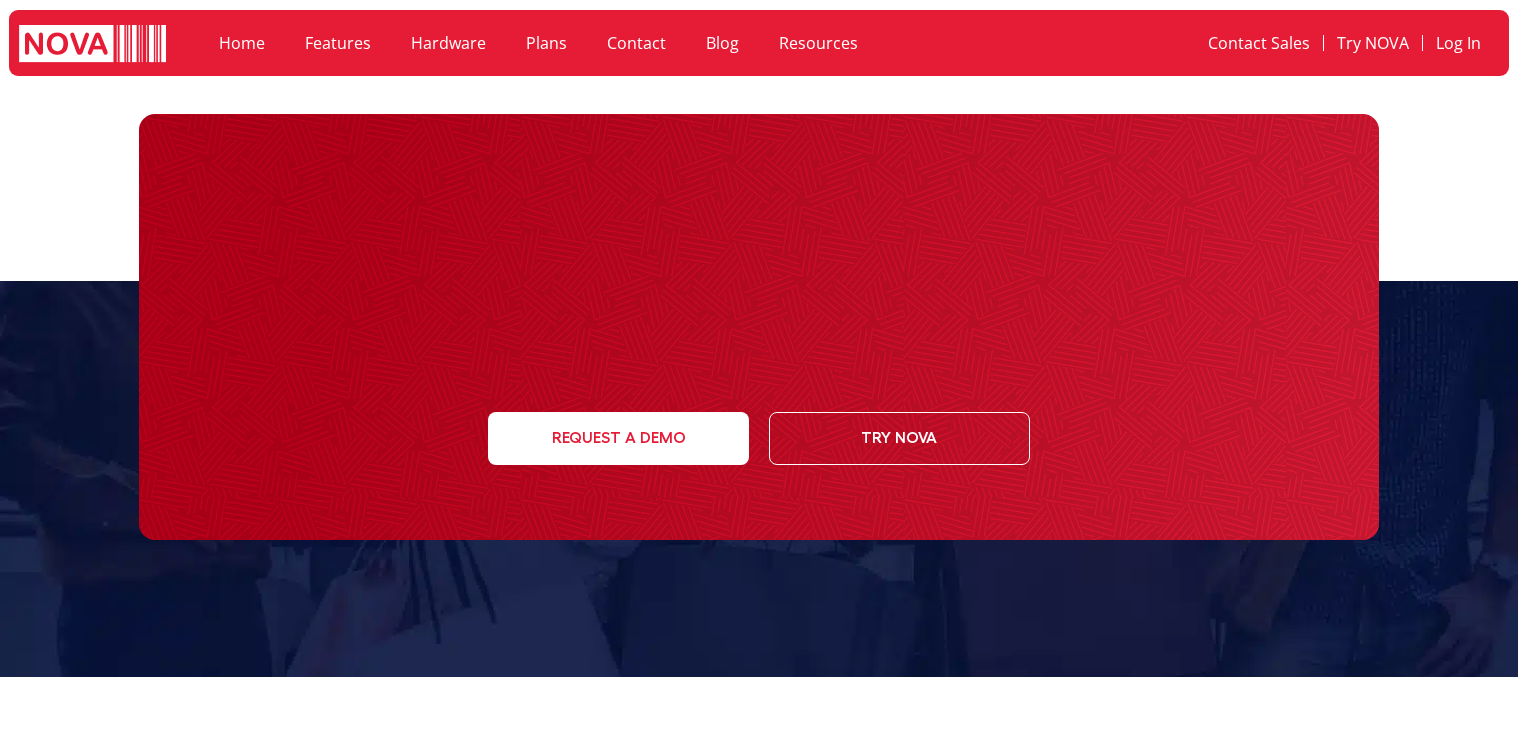 scroll, scrollTop: 0, scrollLeft: 0, axis: both 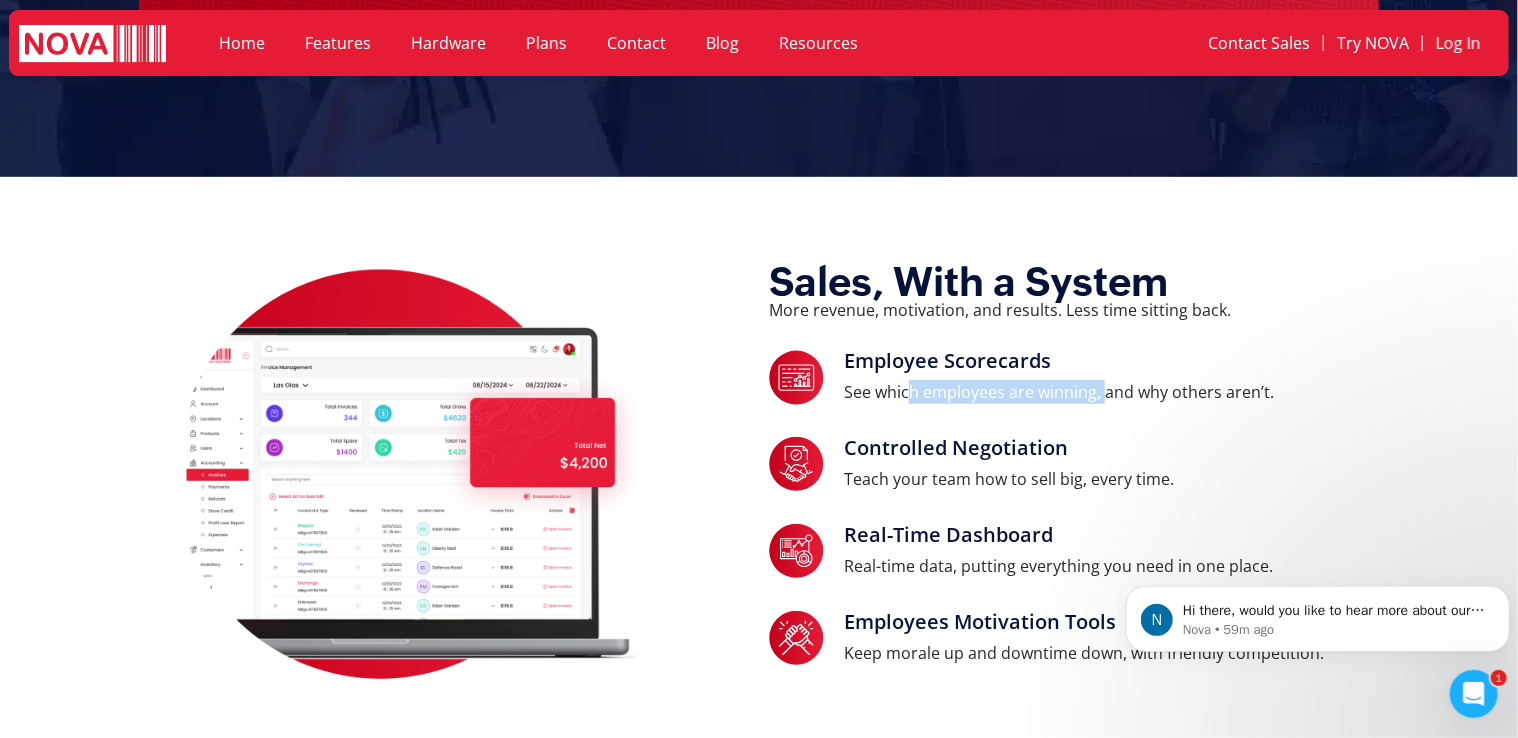 drag, startPoint x: 1051, startPoint y: 368, endPoint x: 852, endPoint y: 385, distance: 199.72481 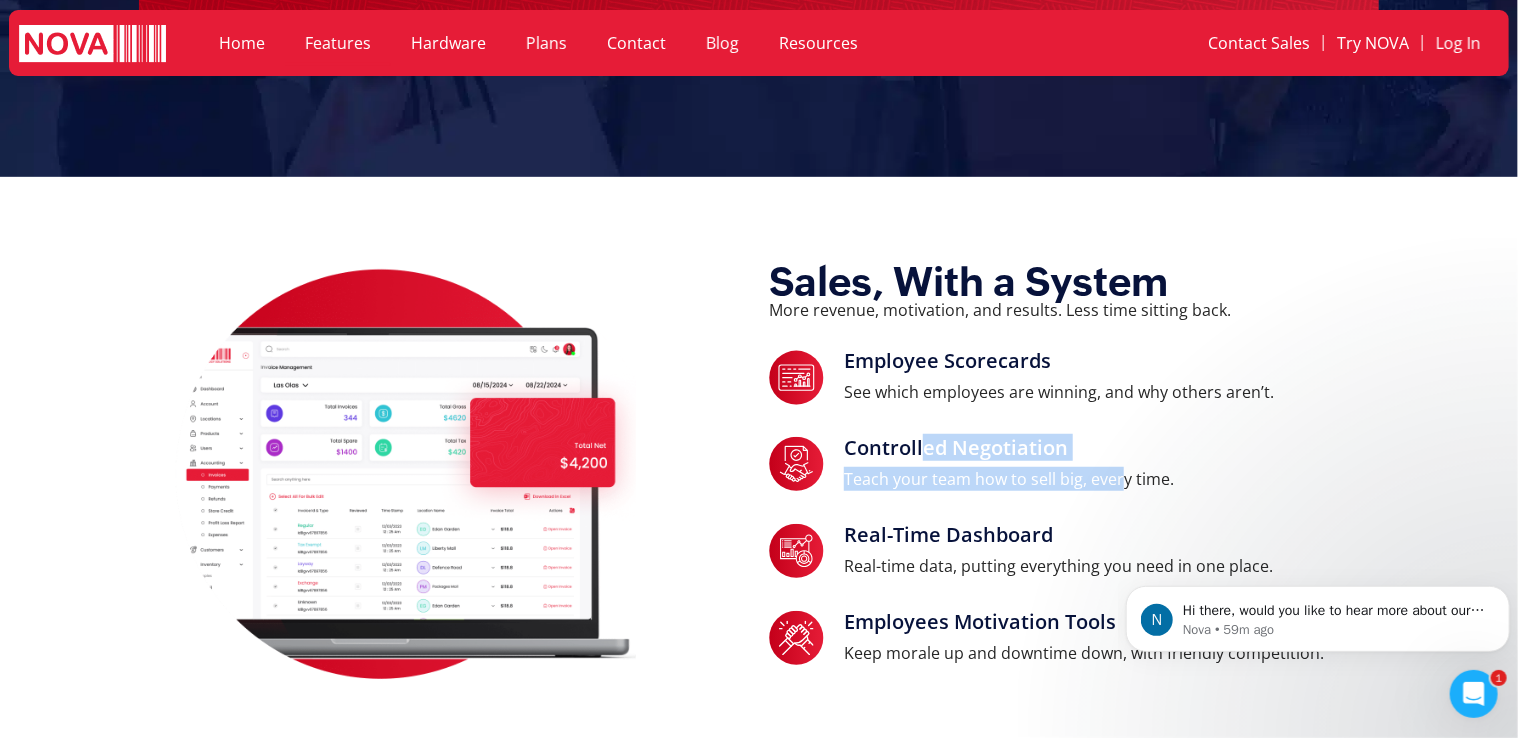 drag, startPoint x: 1071, startPoint y: 451, endPoint x: 819, endPoint y: 465, distance: 252.3886 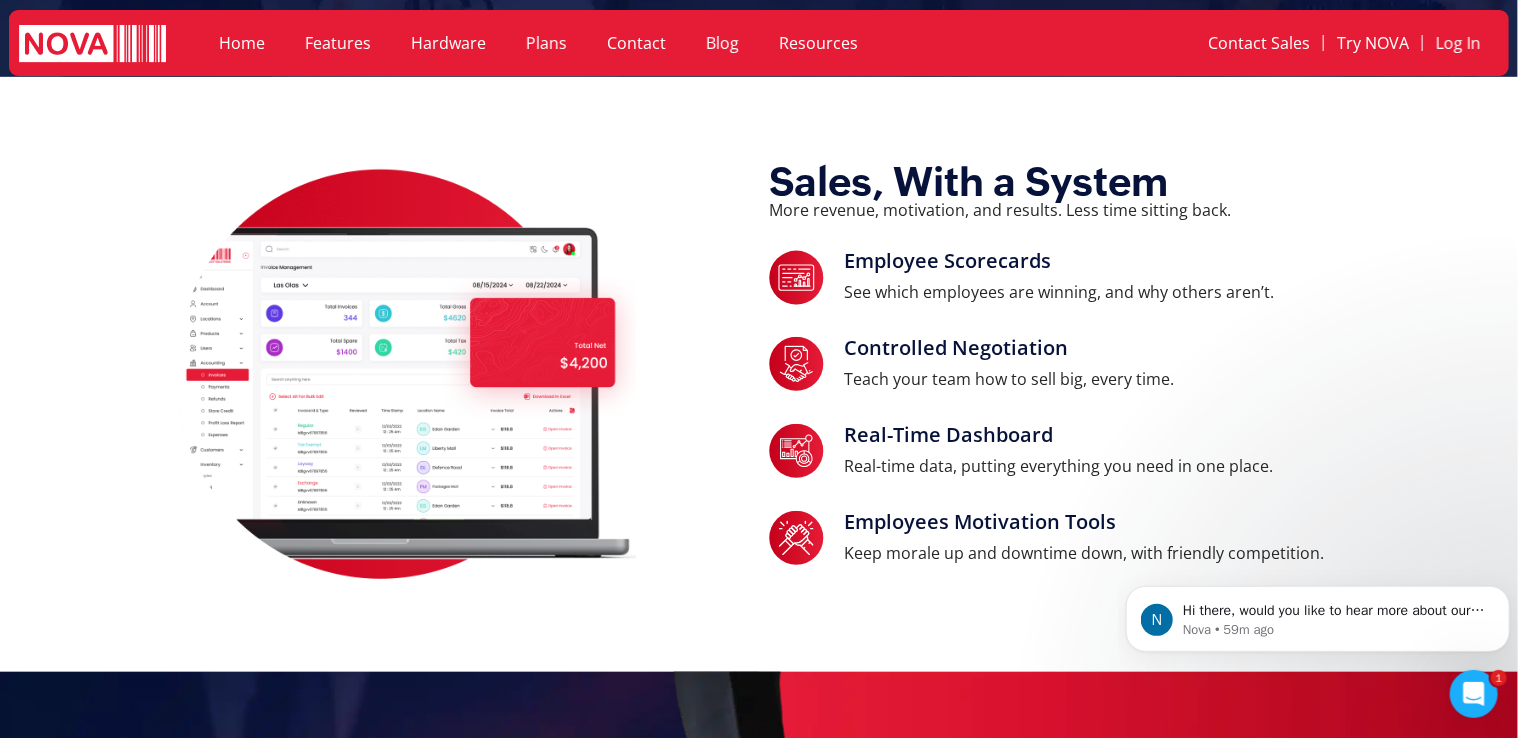 scroll, scrollTop: 700, scrollLeft: 0, axis: vertical 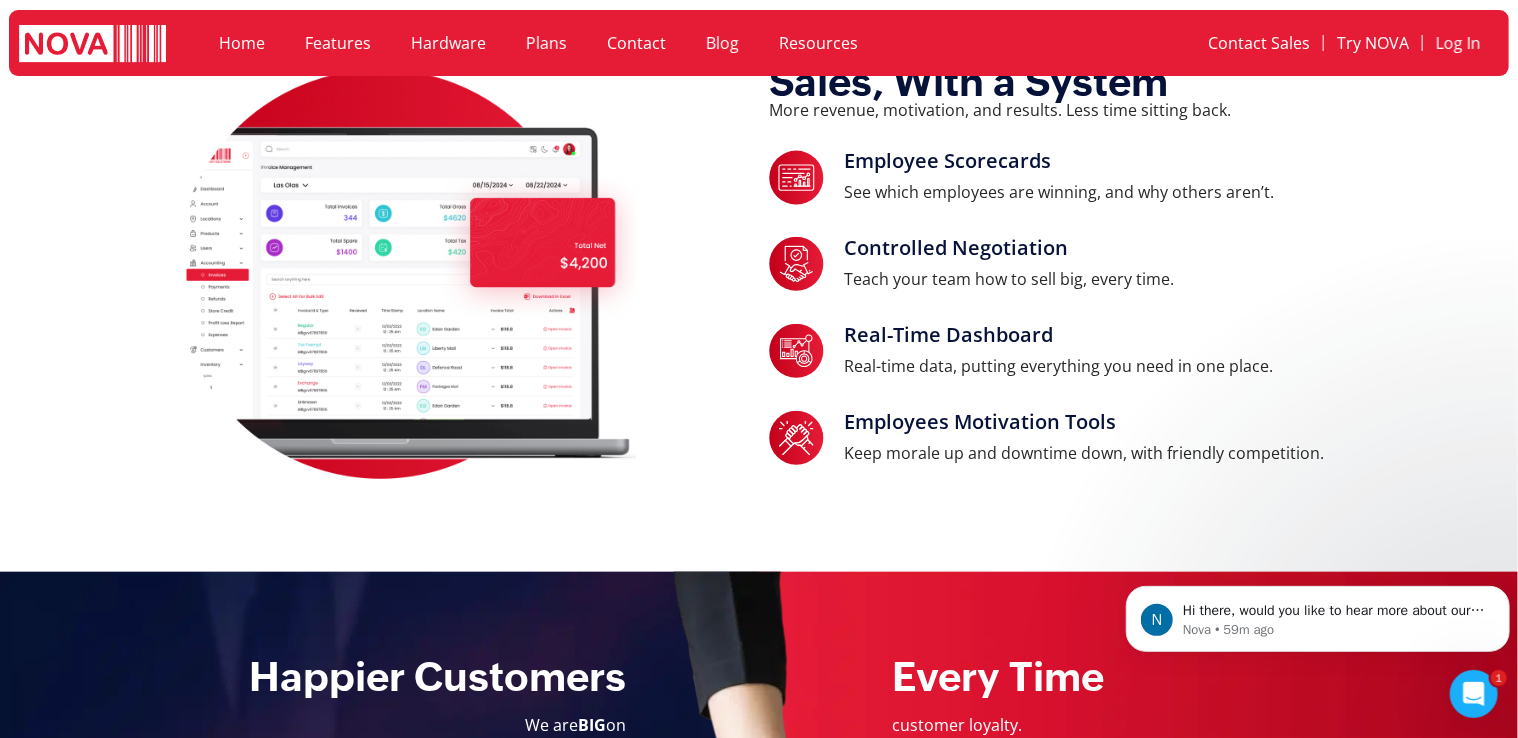 drag, startPoint x: 1052, startPoint y: 337, endPoint x: 848, endPoint y: 348, distance: 204.29636 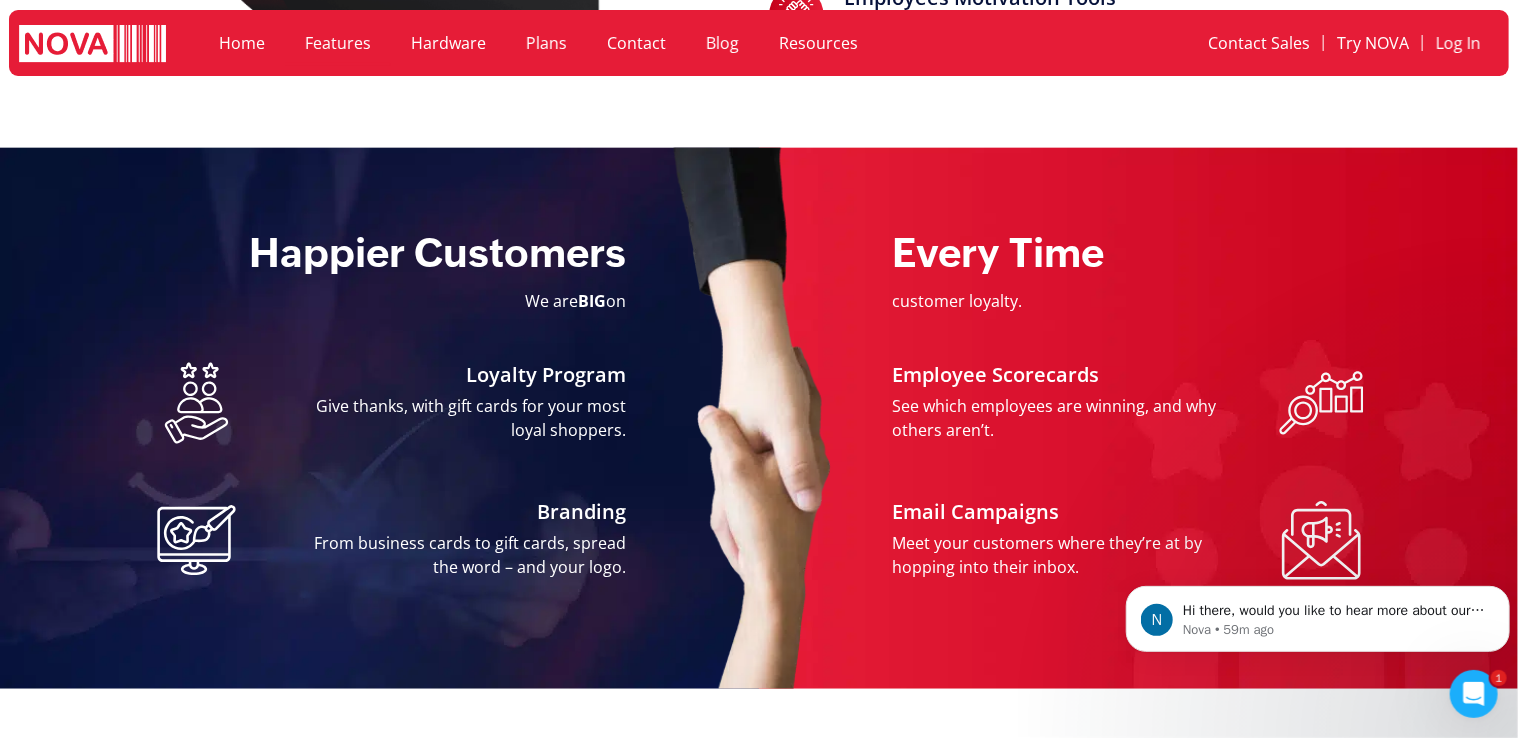 scroll, scrollTop: 1200, scrollLeft: 0, axis: vertical 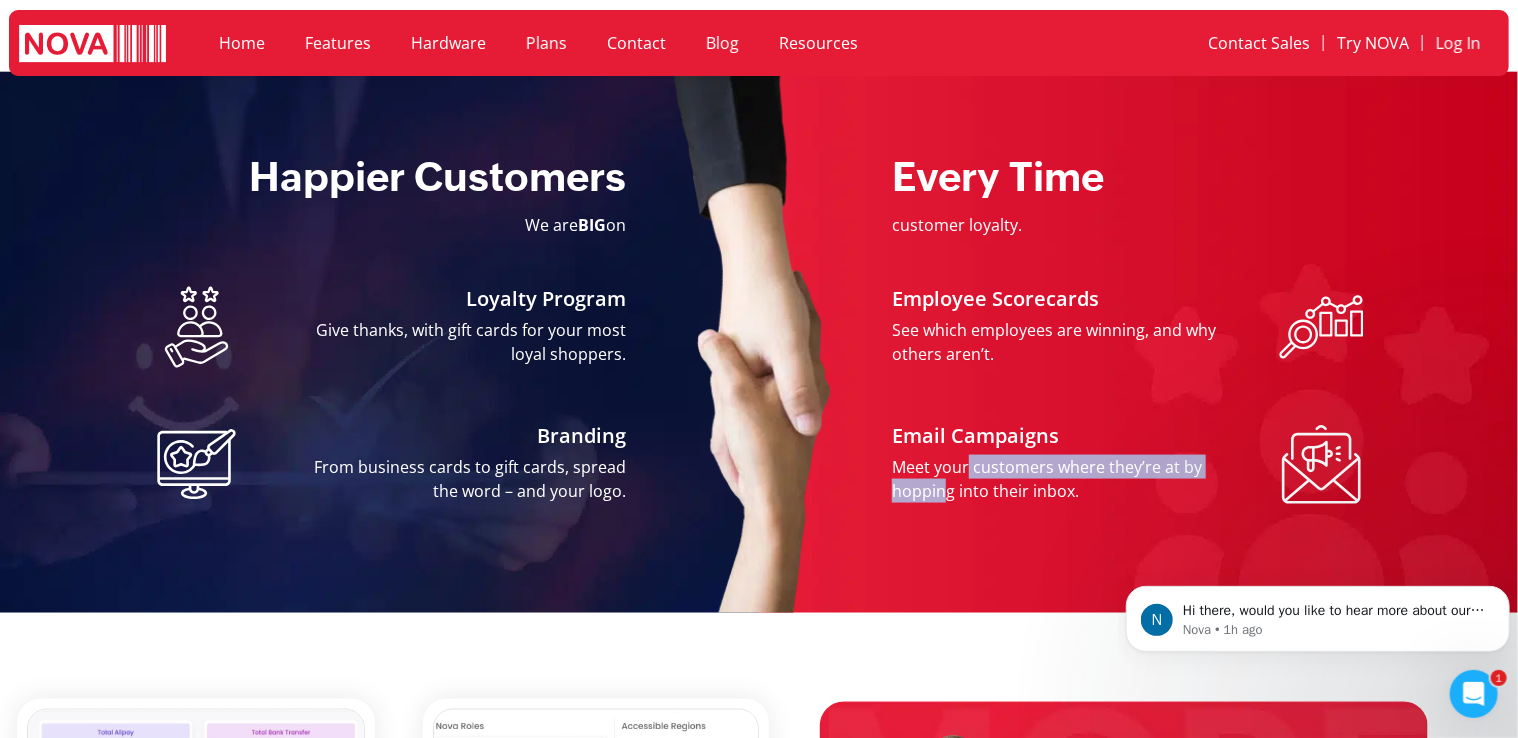 drag, startPoint x: 915, startPoint y: 474, endPoint x: 1196, endPoint y: 472, distance: 281.0071 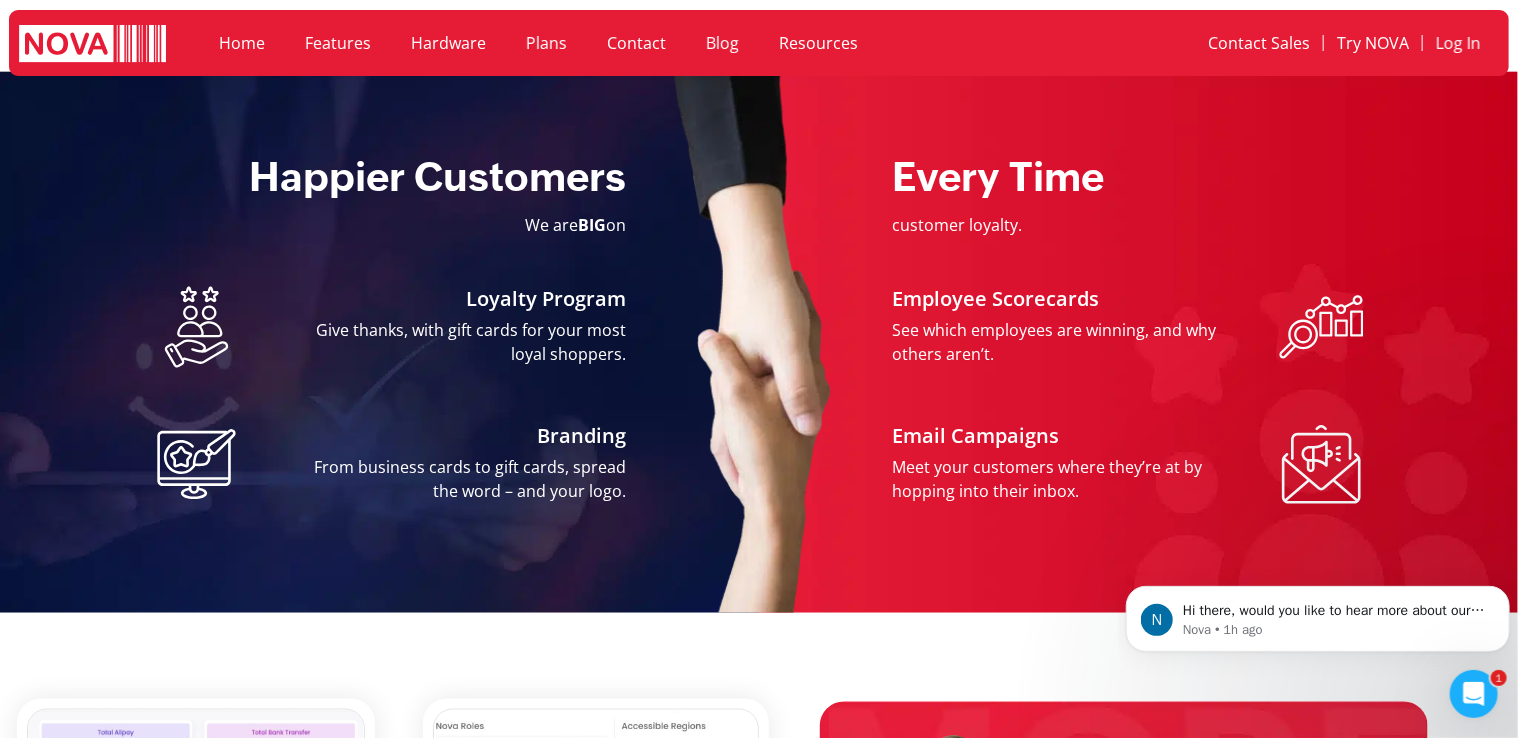 click on "Meet your customers where they’re at by hopping into their inbox." at bounding box center (1054, 479) 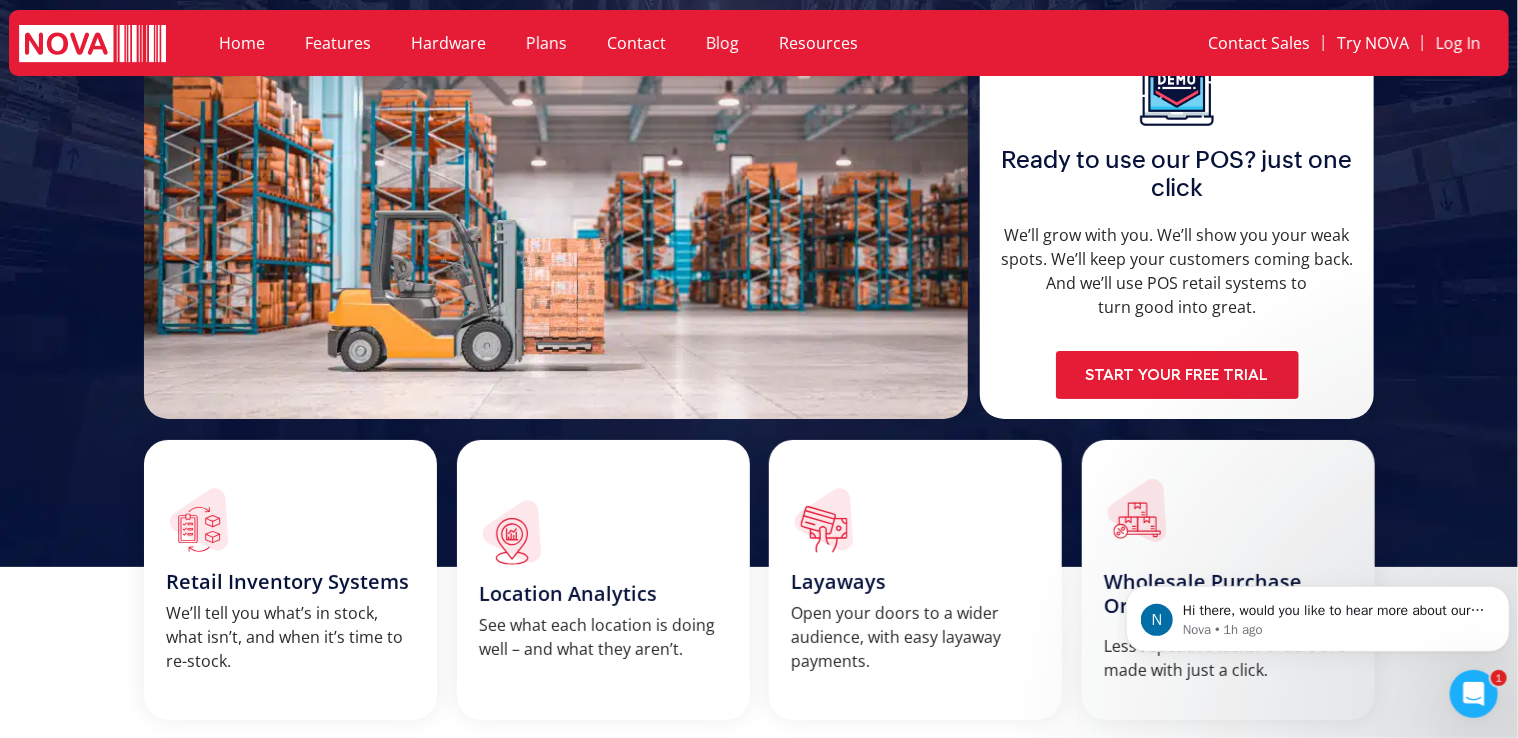 scroll, scrollTop: 3900, scrollLeft: 0, axis: vertical 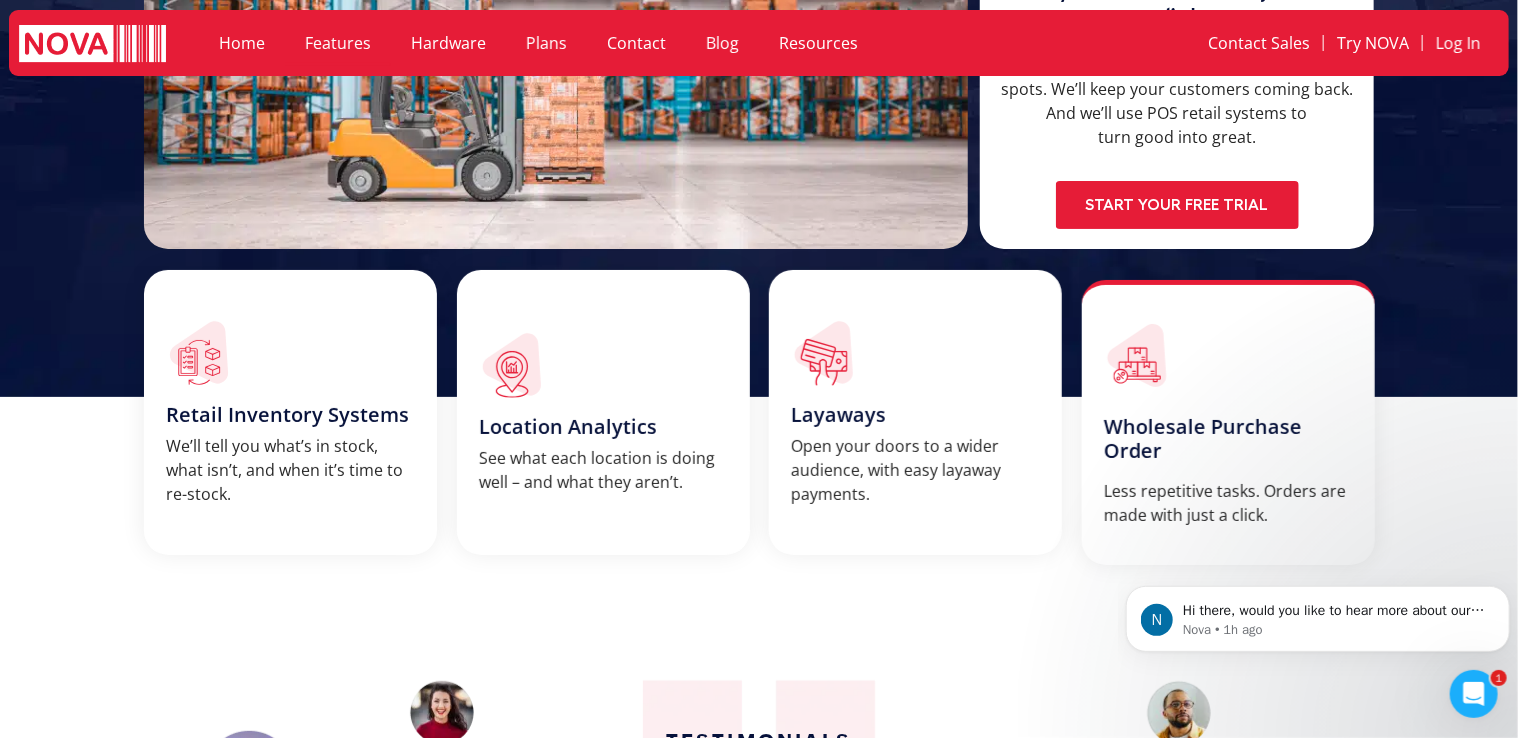 drag, startPoint x: 1292, startPoint y: 430, endPoint x: 1122, endPoint y: 457, distance: 172.13077 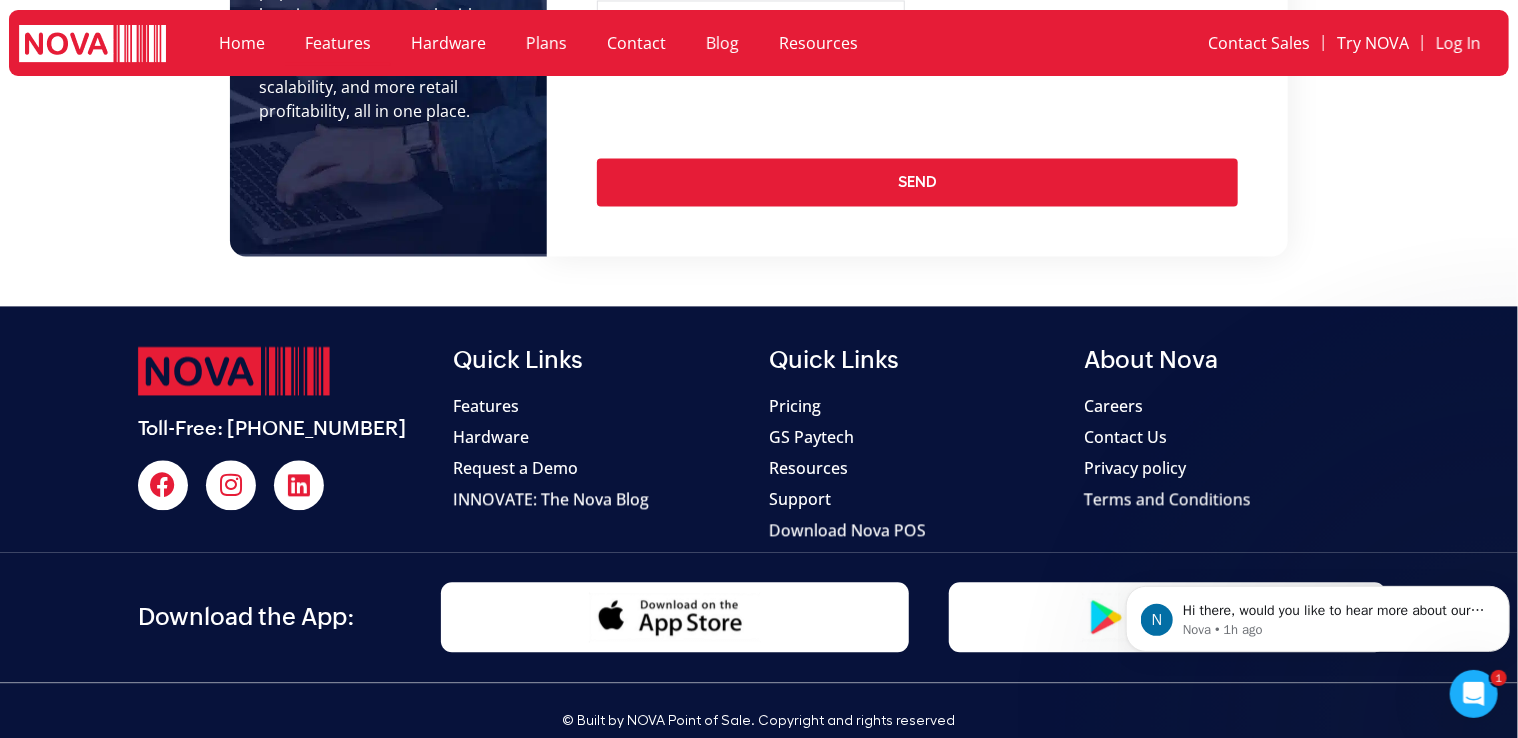 scroll, scrollTop: 5809, scrollLeft: 0, axis: vertical 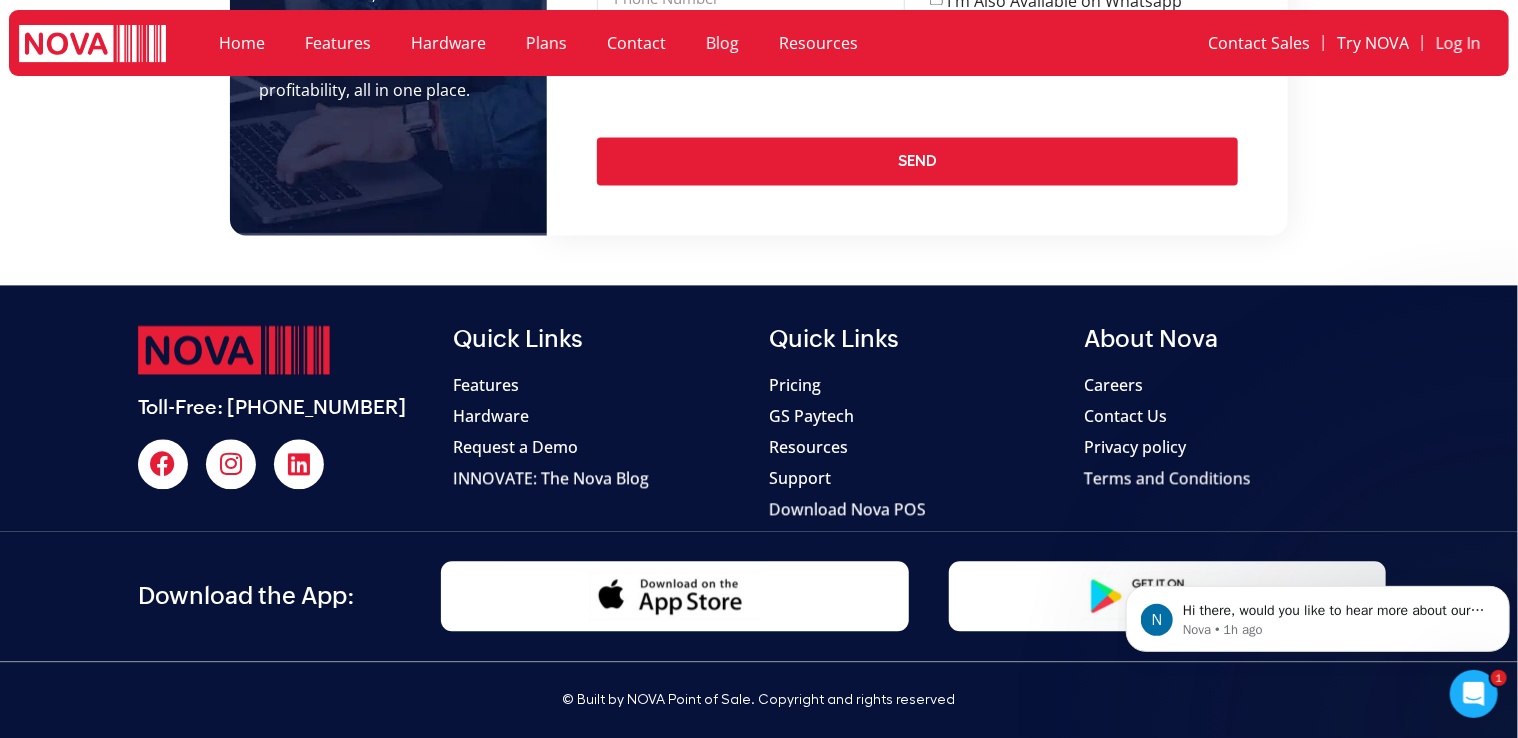 click on "Contact Us" at bounding box center [1126, 416] 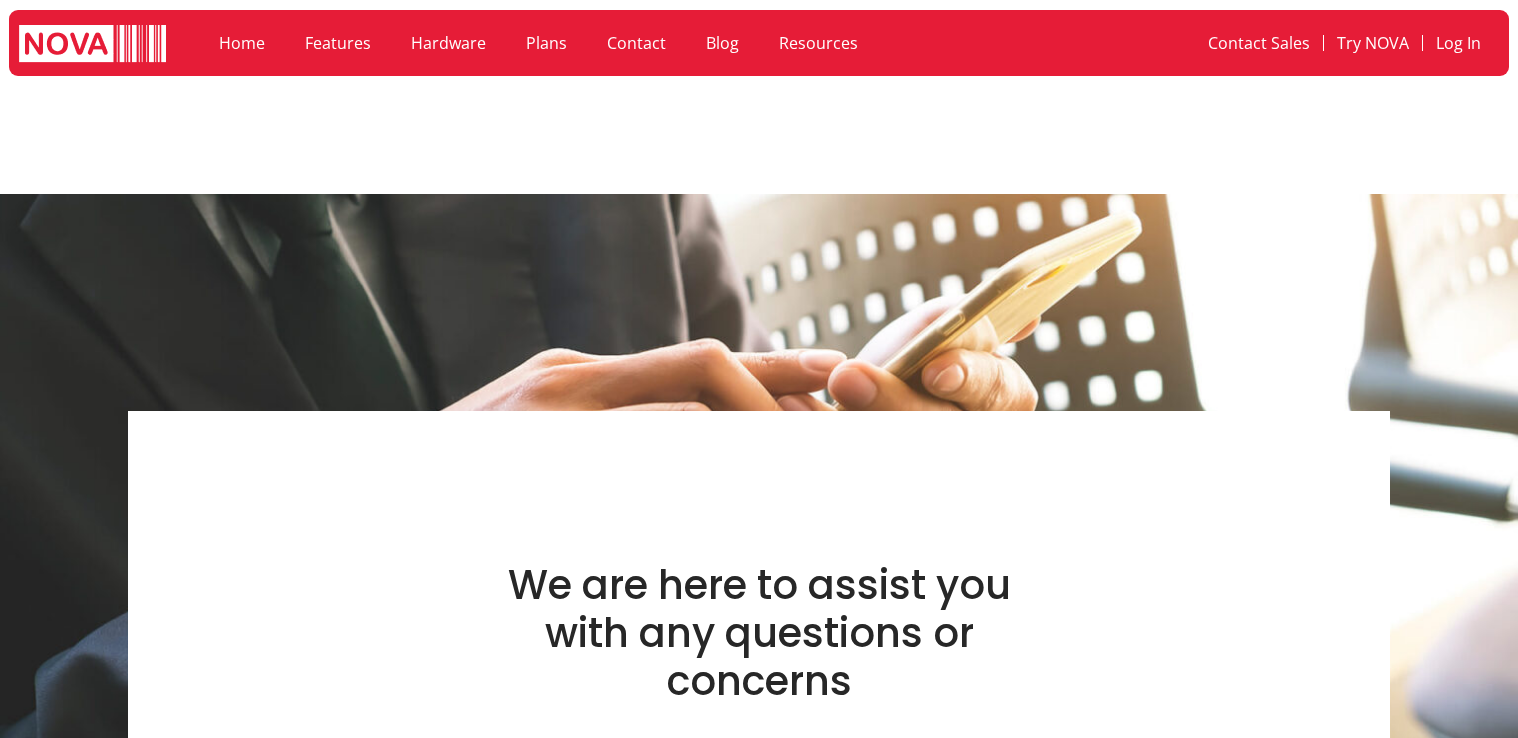 scroll, scrollTop: 0, scrollLeft: 0, axis: both 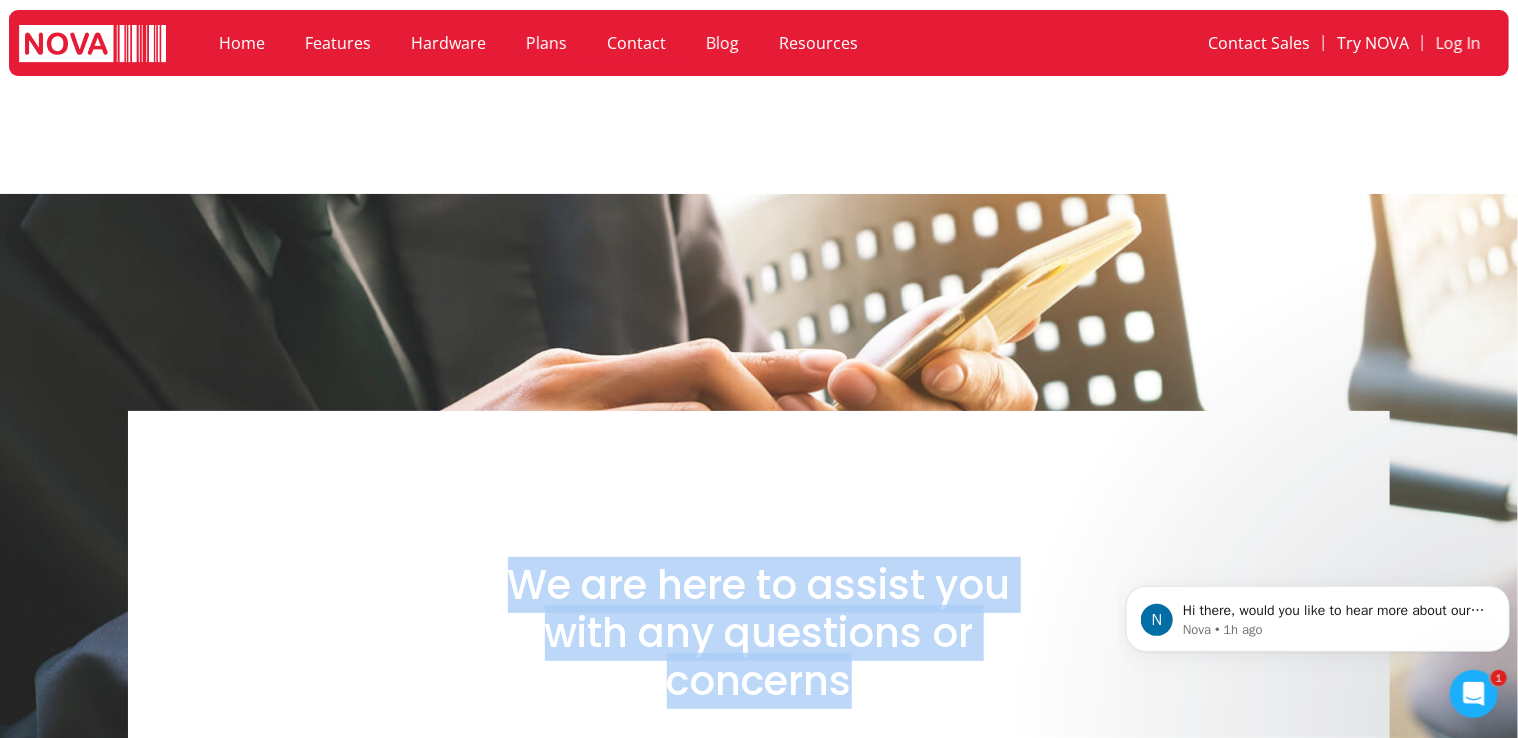drag, startPoint x: 509, startPoint y: 579, endPoint x: 1026, endPoint y: 663, distance: 523.77954 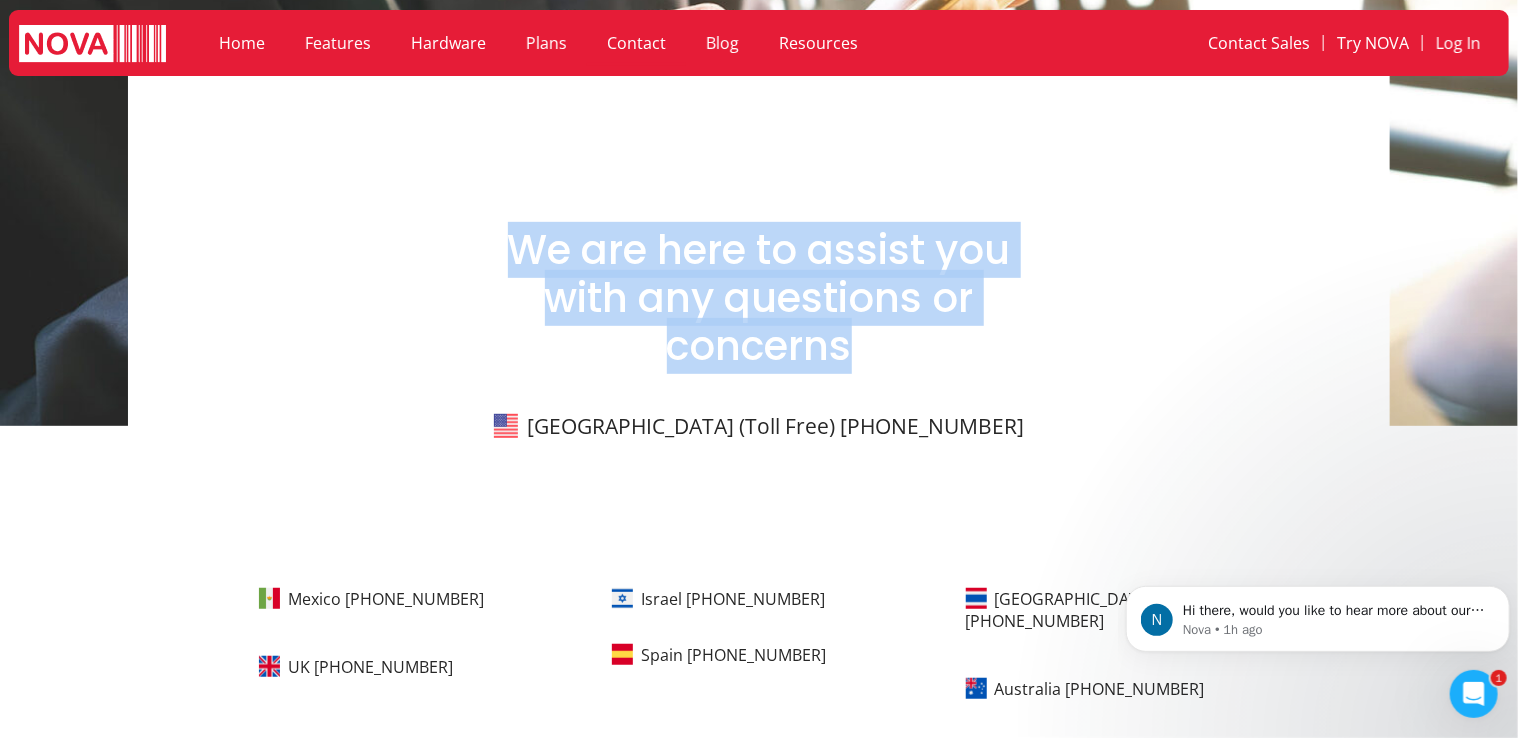 scroll, scrollTop: 400, scrollLeft: 0, axis: vertical 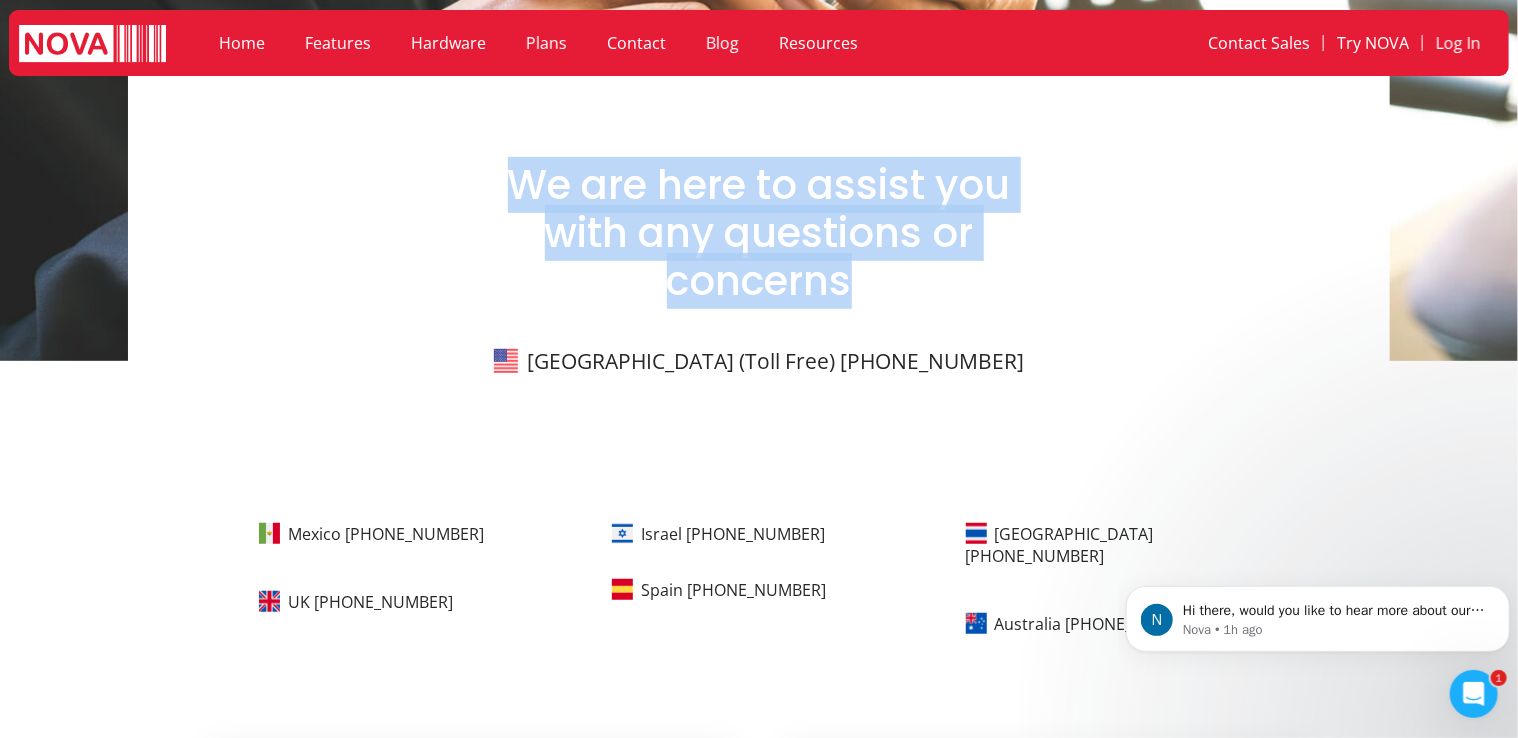 drag, startPoint x: 838, startPoint y: 591, endPoint x: 613, endPoint y: 540, distance: 230.70761 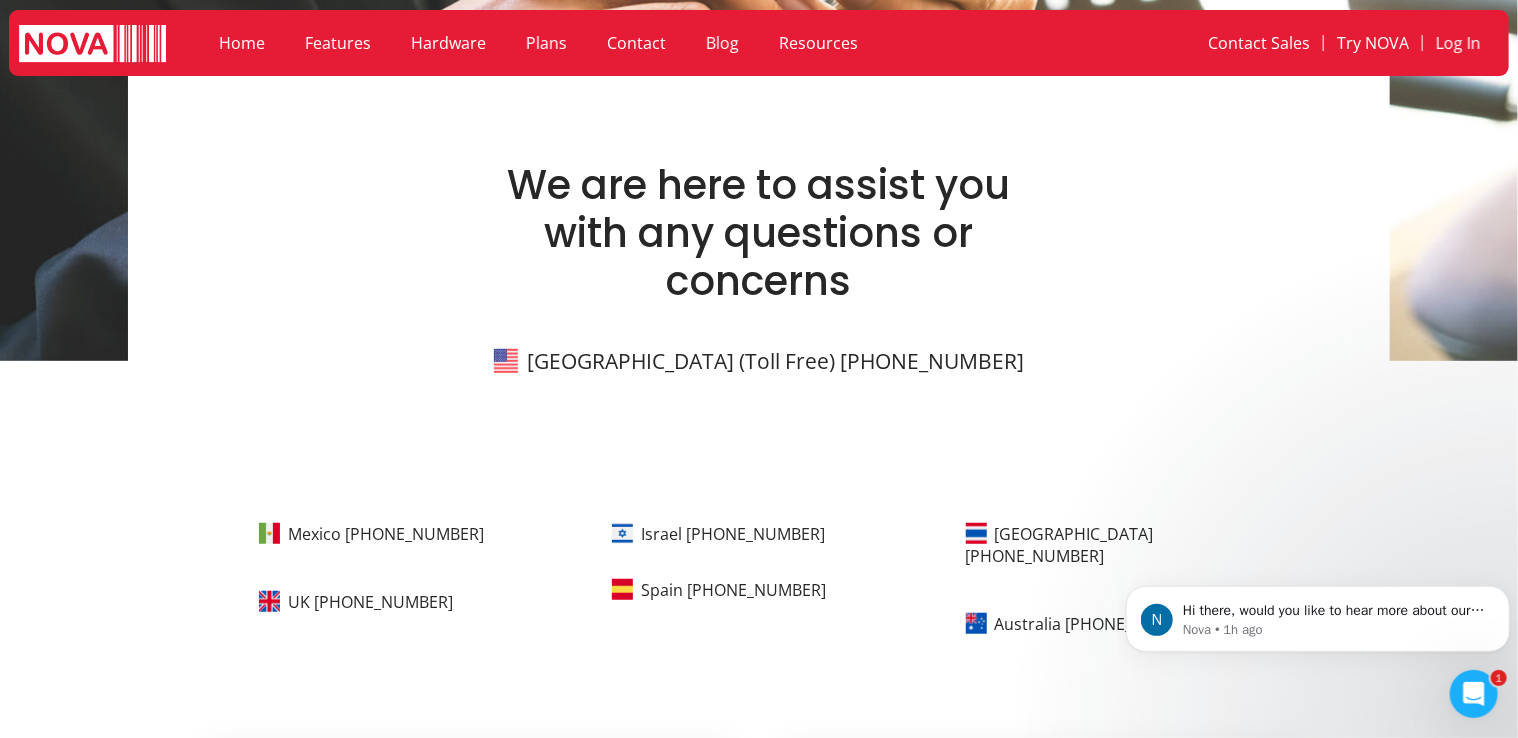 drag, startPoint x: 613, startPoint y: 540, endPoint x: 520, endPoint y: 609, distance: 115.80155 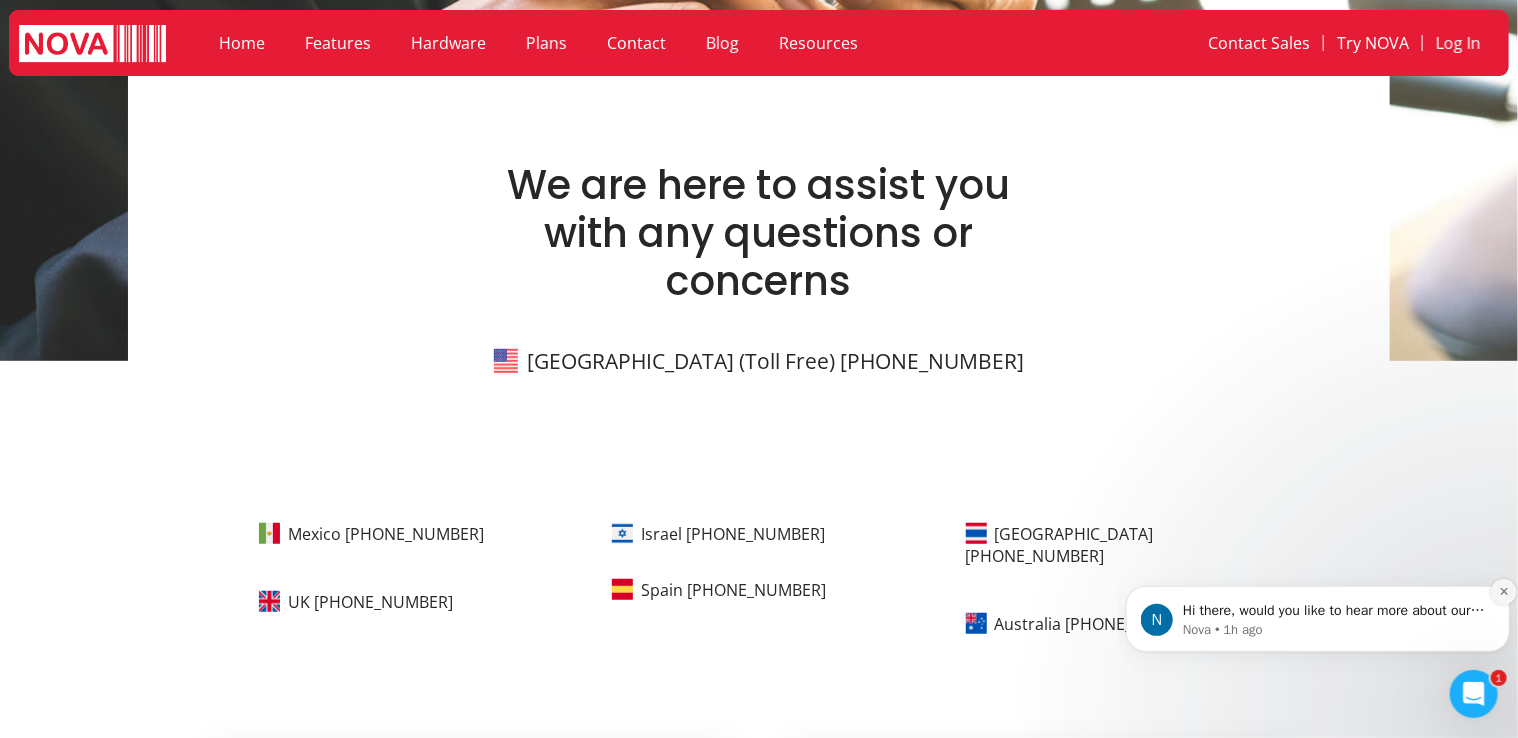 click 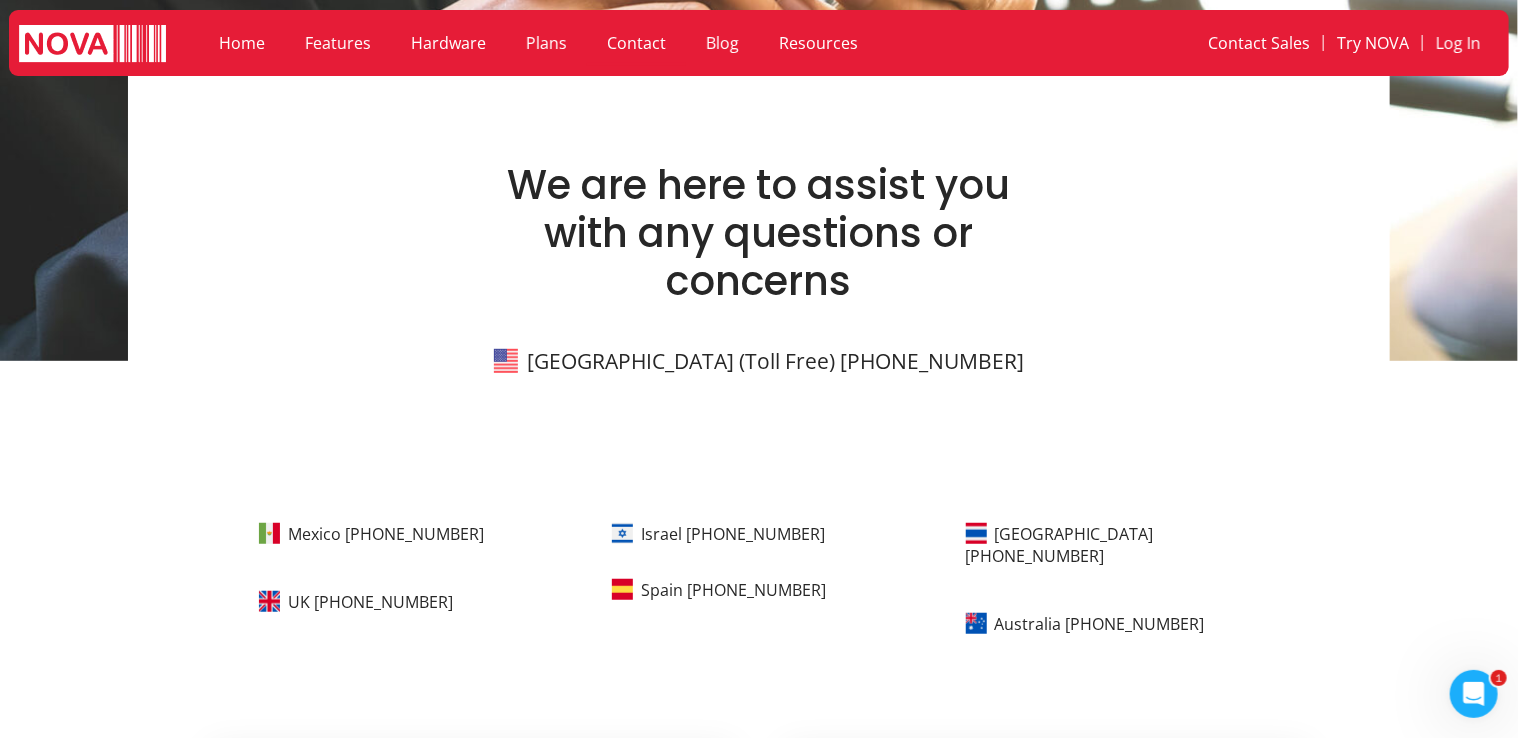 drag, startPoint x: 1228, startPoint y: 606, endPoint x: 893, endPoint y: 544, distance: 340.689 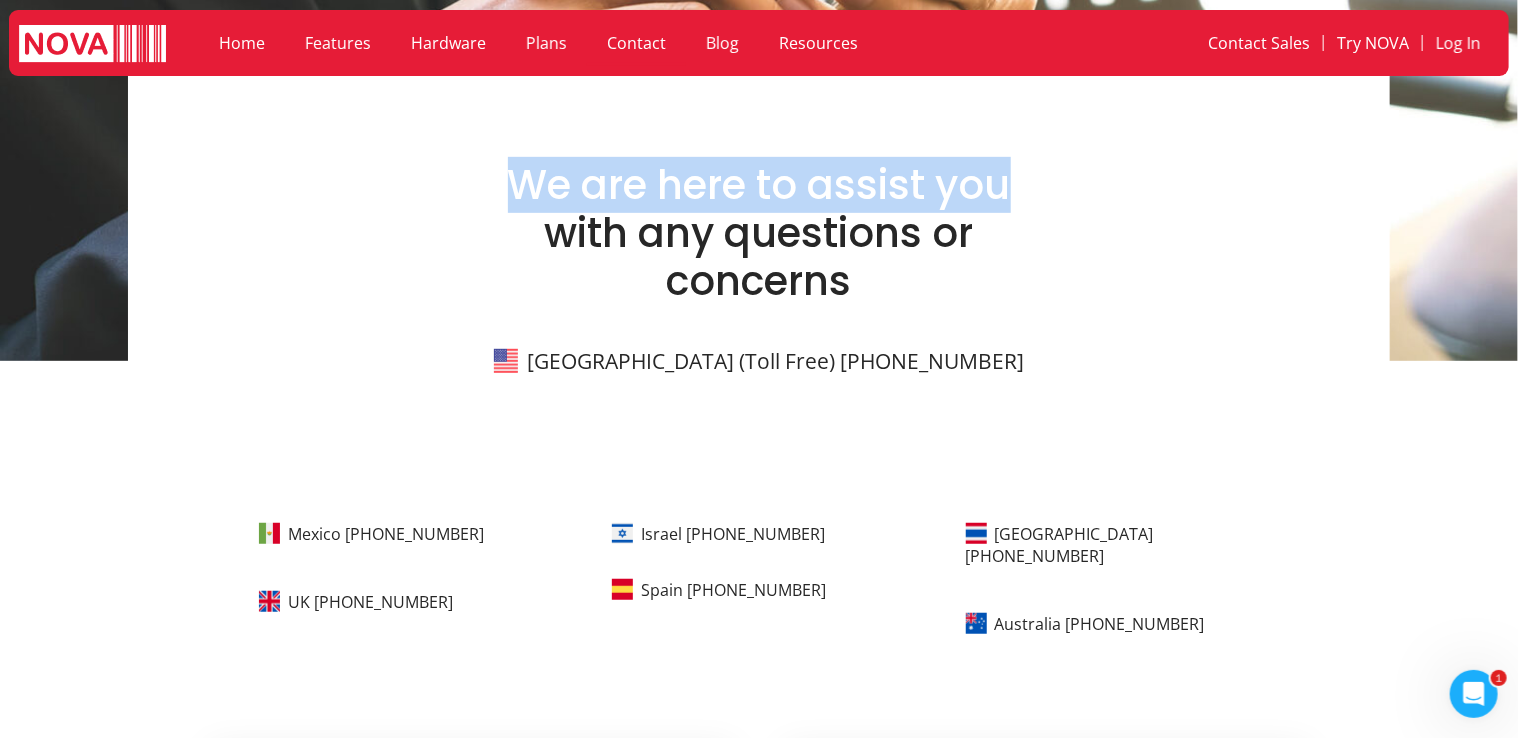 drag, startPoint x: 1309, startPoint y: 184, endPoint x: 1452, endPoint y: 344, distance: 214.5903 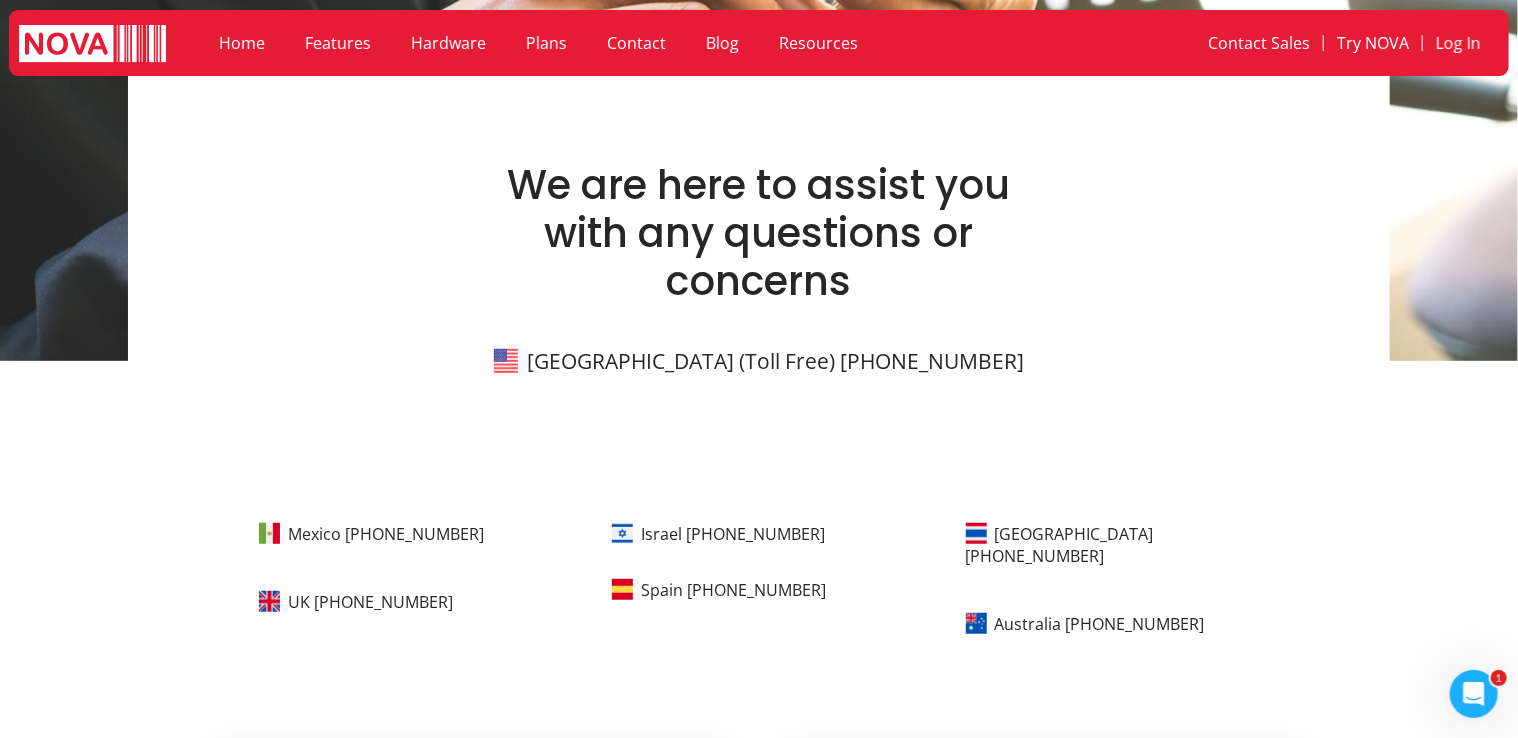 click on "We are here to assist you with any questions or concerns
[GEOGRAPHIC_DATA] (Toll Free) [PHONE_NUMBER]" at bounding box center (759, 249) 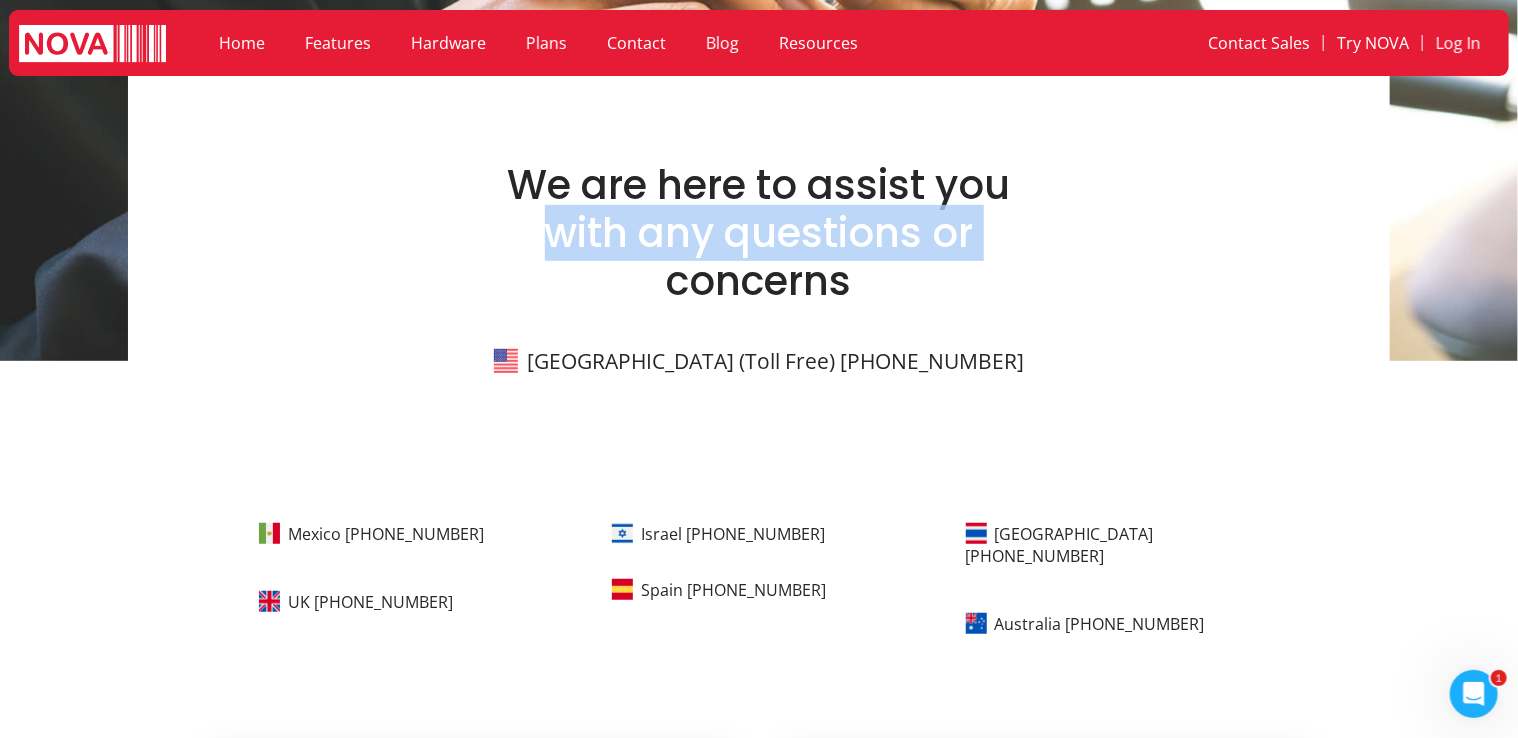 drag, startPoint x: 1036, startPoint y: 178, endPoint x: 504, endPoint y: 305, distance: 546.9488 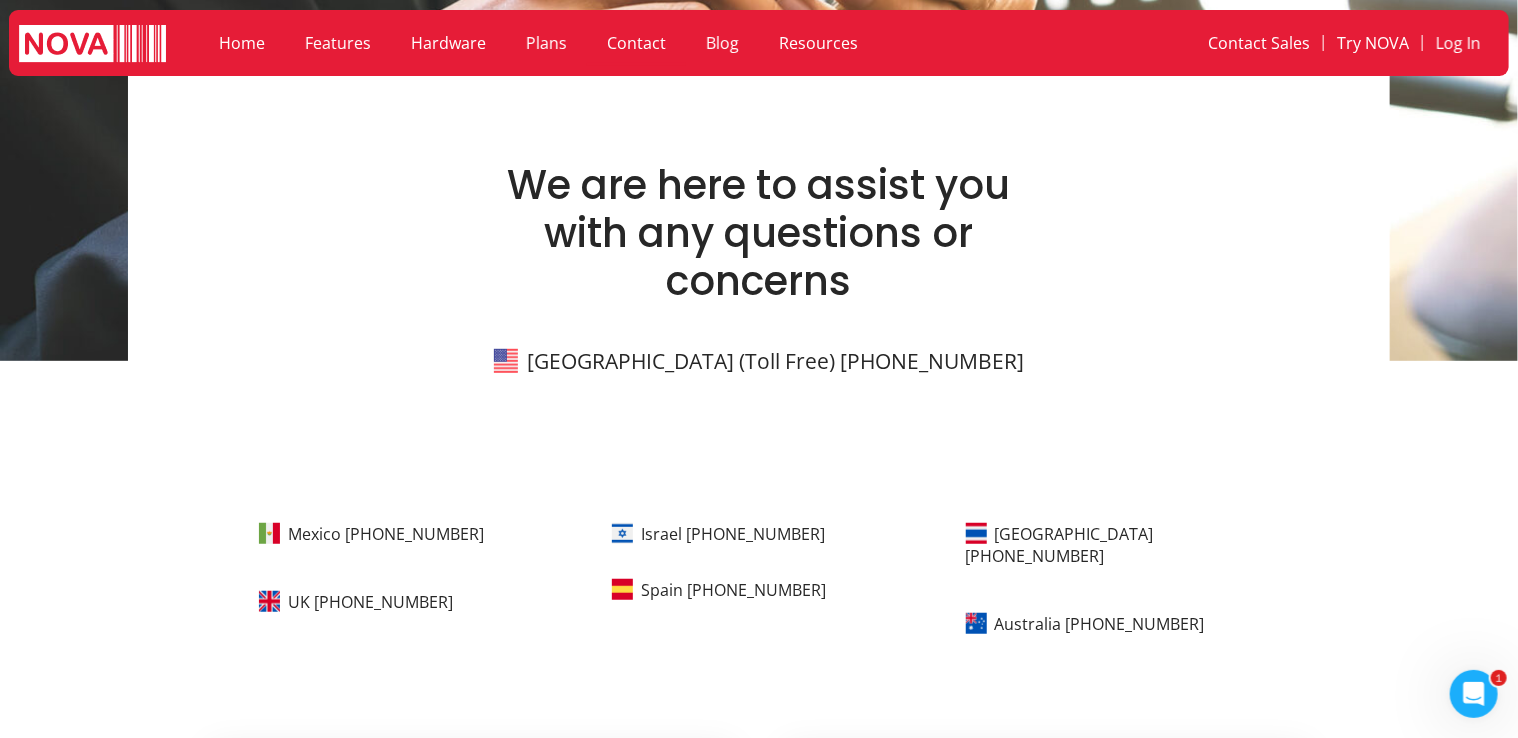 drag, startPoint x: 504, startPoint y: 305, endPoint x: 897, endPoint y: 304, distance: 393.00128 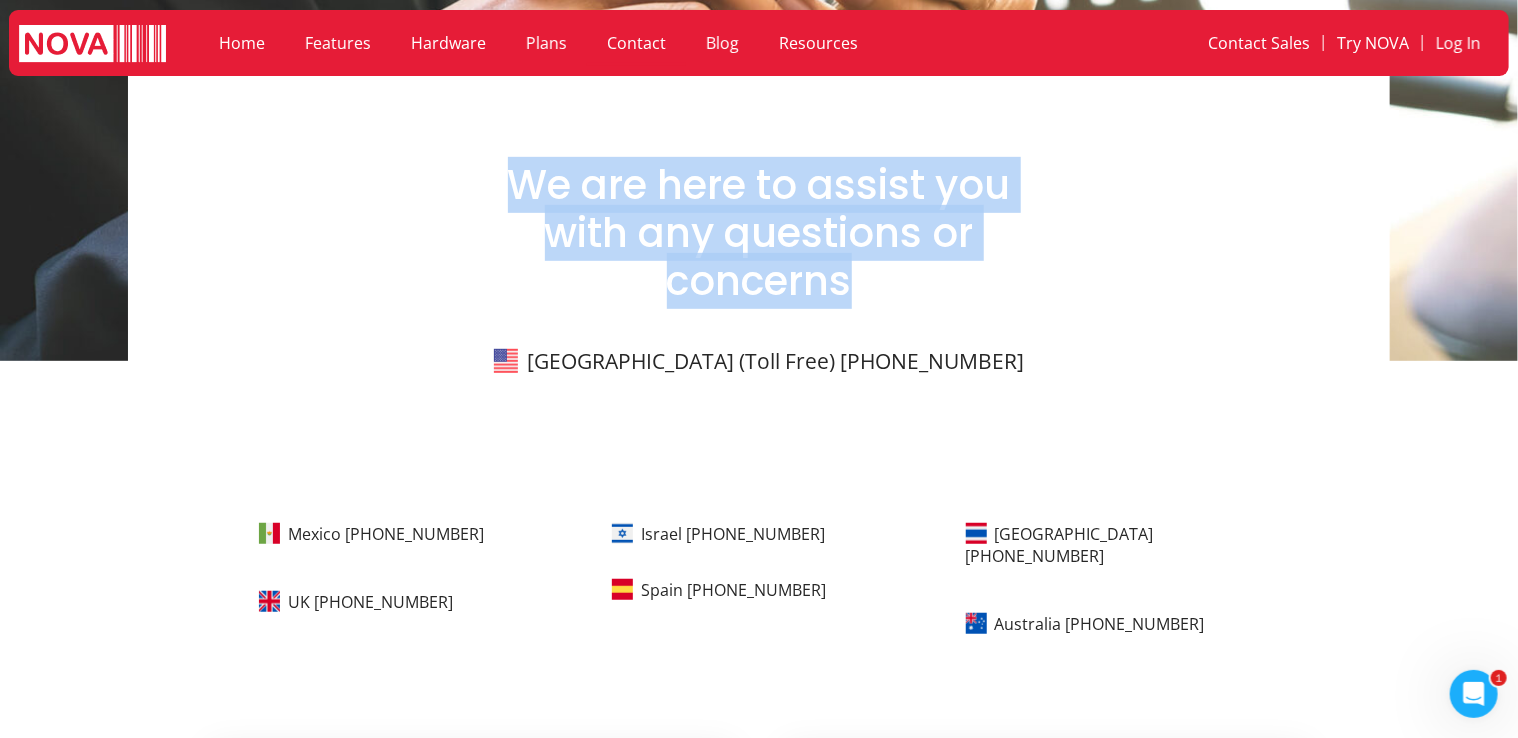 drag, startPoint x: 892, startPoint y: 283, endPoint x: 501, endPoint y: 185, distance: 403.09427 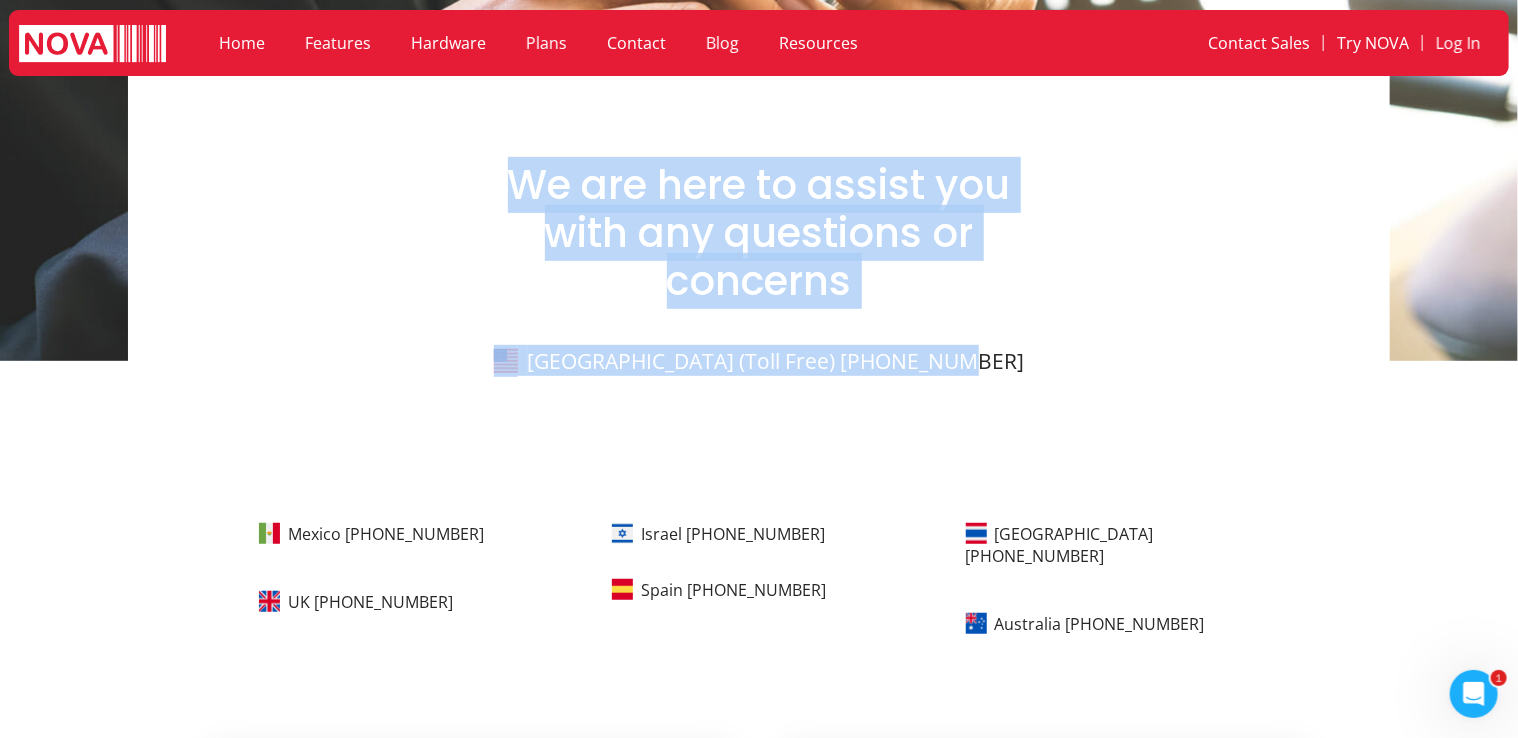 drag, startPoint x: 1016, startPoint y: 368, endPoint x: 324, endPoint y: 132, distance: 731.1361 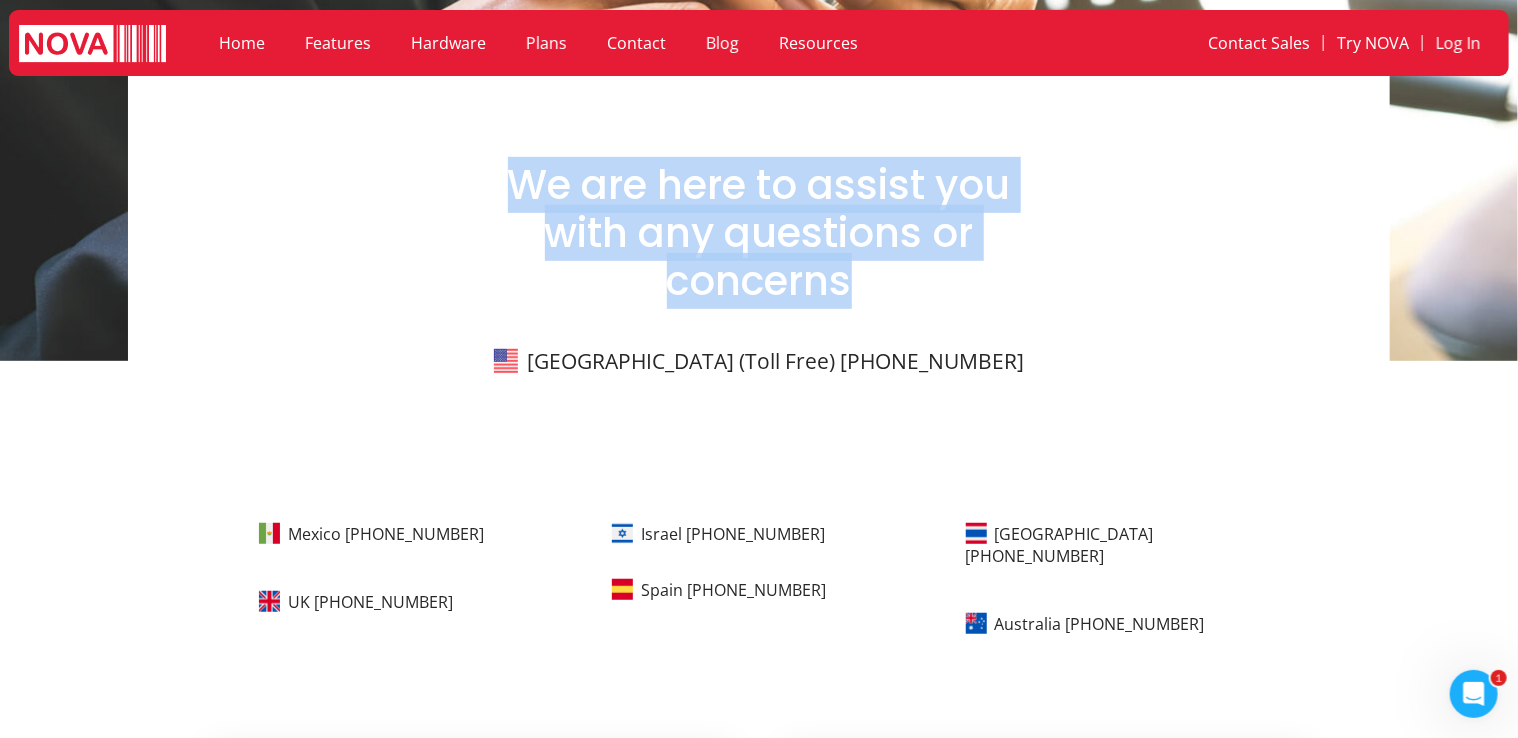 drag, startPoint x: 510, startPoint y: 193, endPoint x: 979, endPoint y: 266, distance: 474.64725 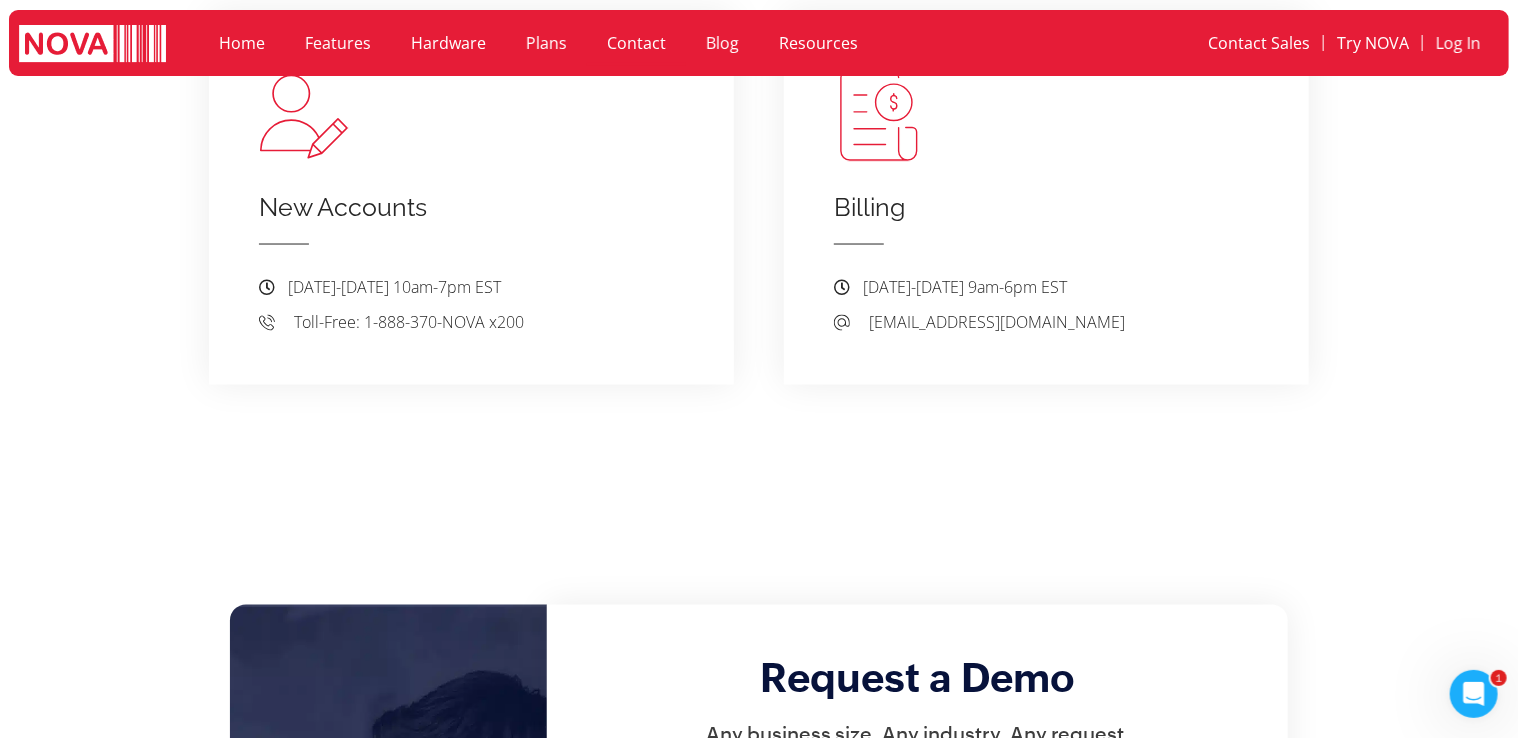 scroll, scrollTop: 1561, scrollLeft: 0, axis: vertical 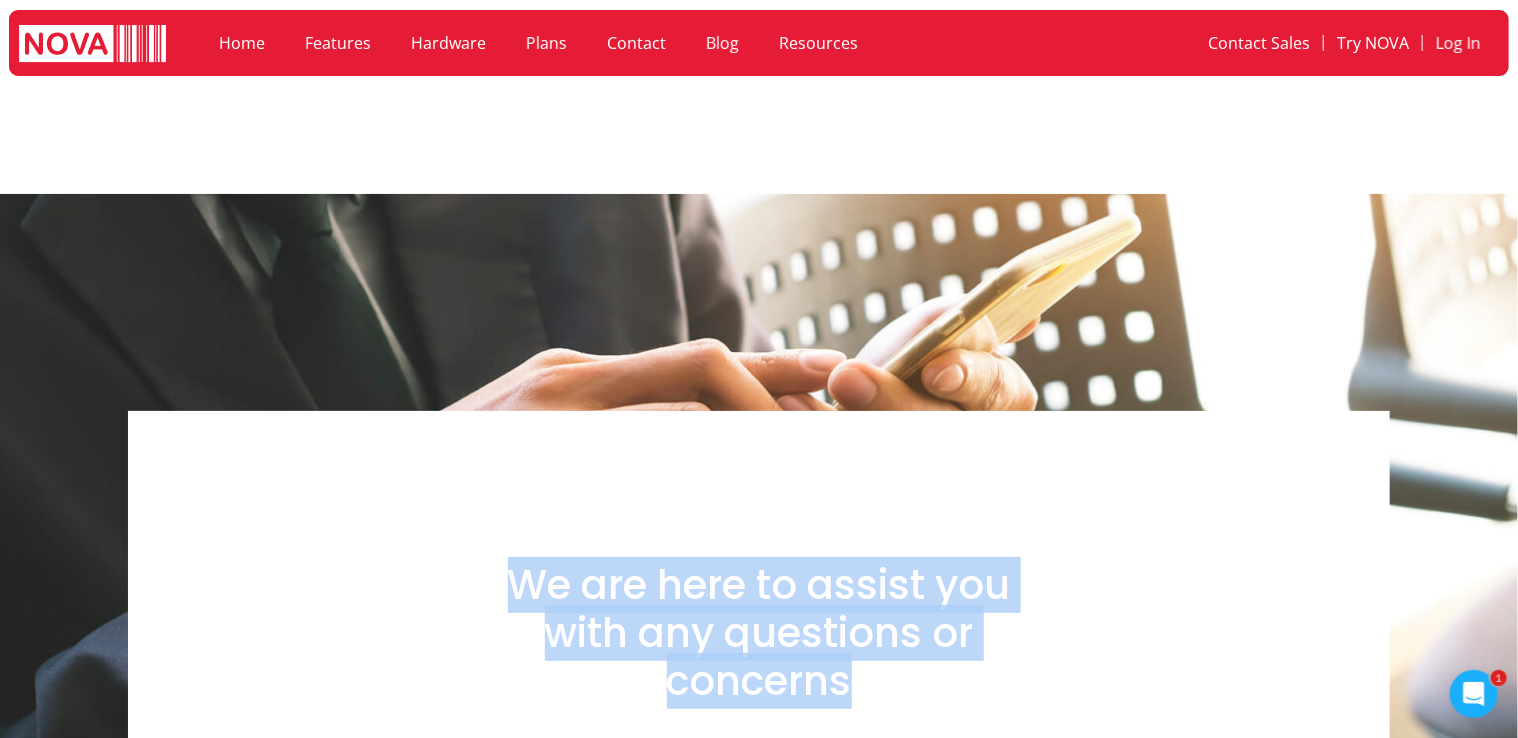 click on "We are here to assist you with any questions or concerns" at bounding box center [759, 633] 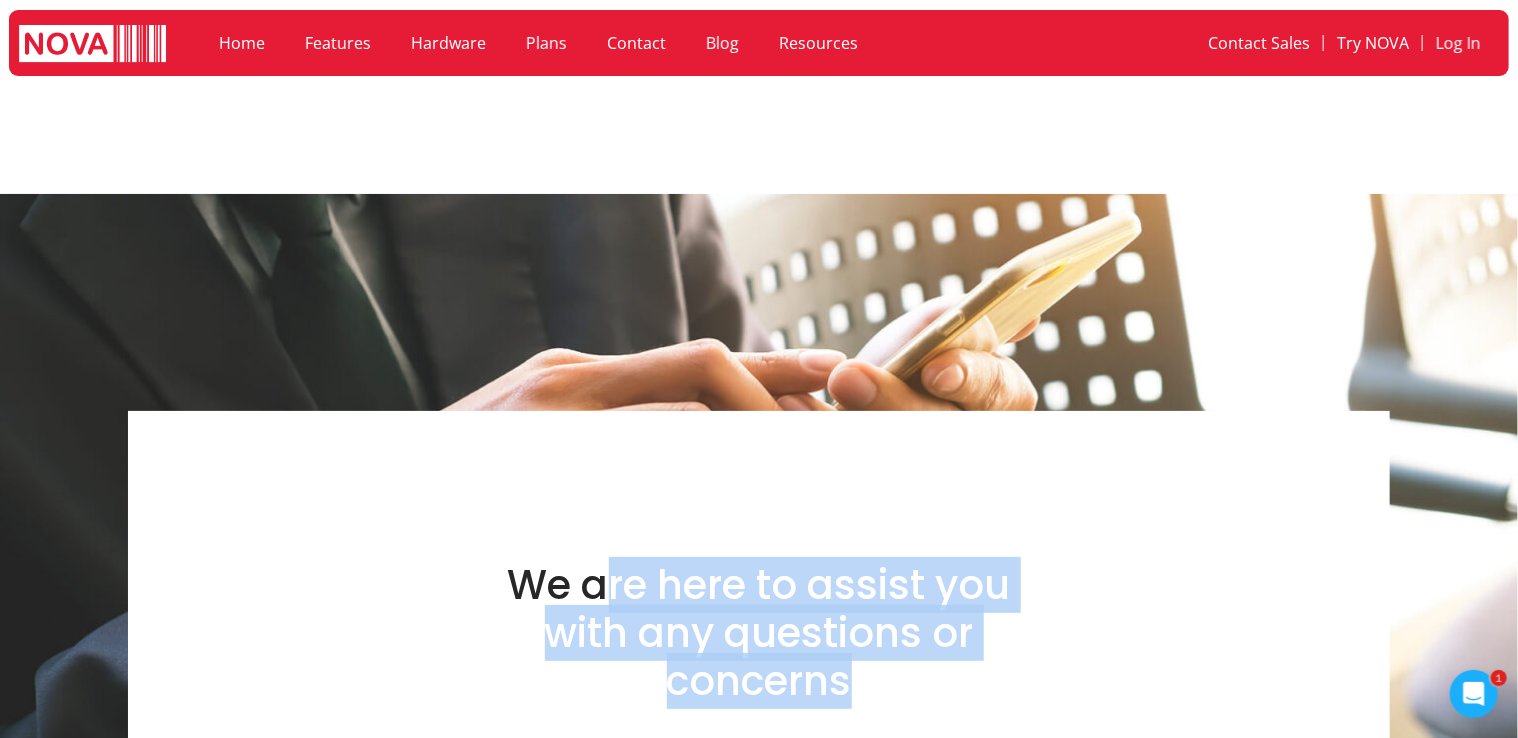 drag, startPoint x: 851, startPoint y: 685, endPoint x: 603, endPoint y: 601, distance: 261.83966 